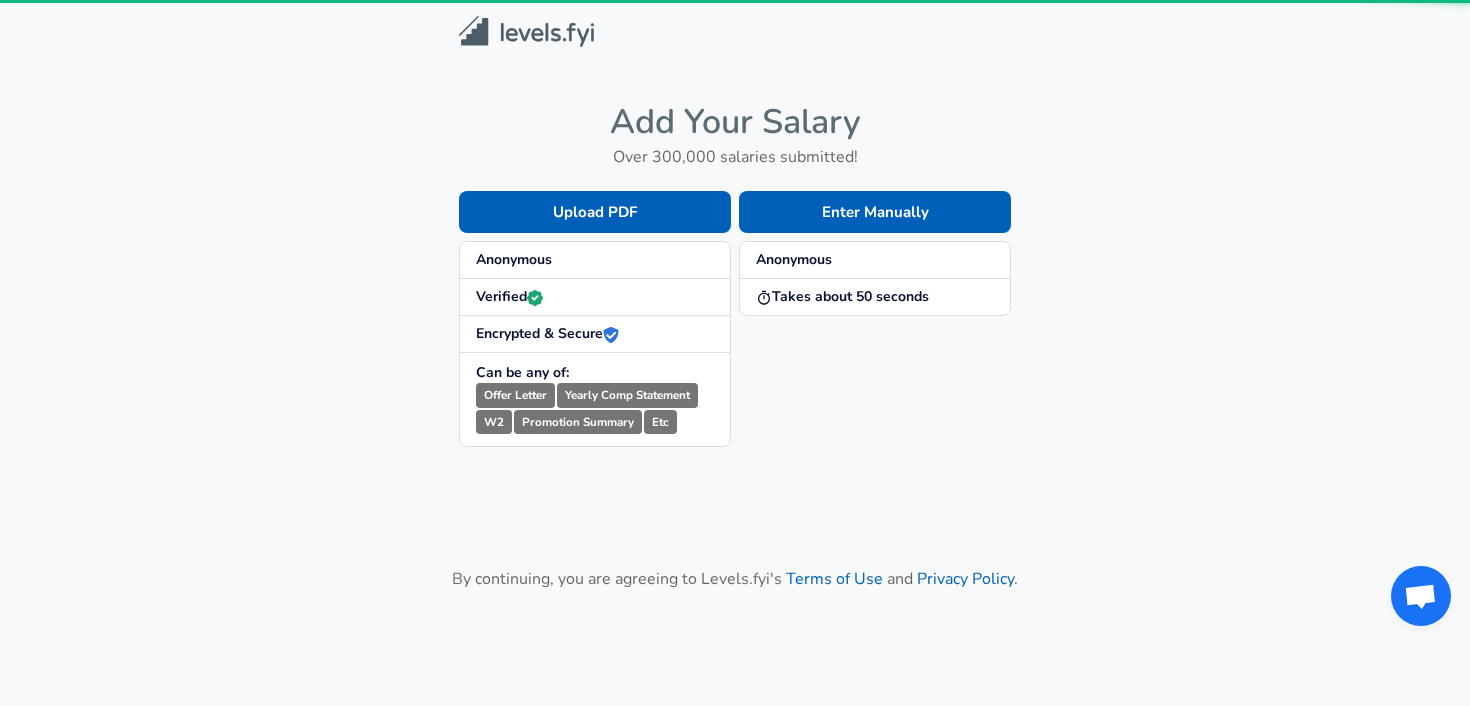 scroll, scrollTop: 0, scrollLeft: 0, axis: both 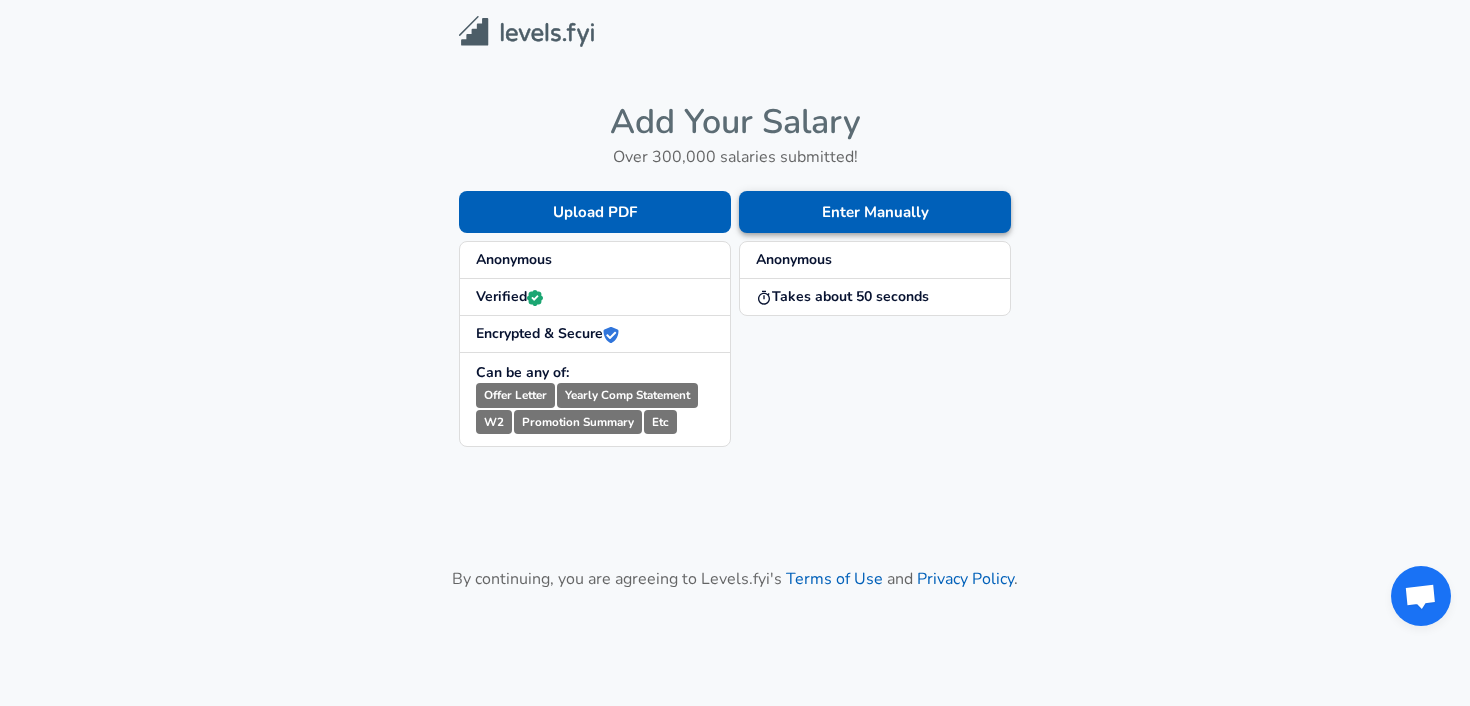 click on "Enter Manually" at bounding box center (875, 212) 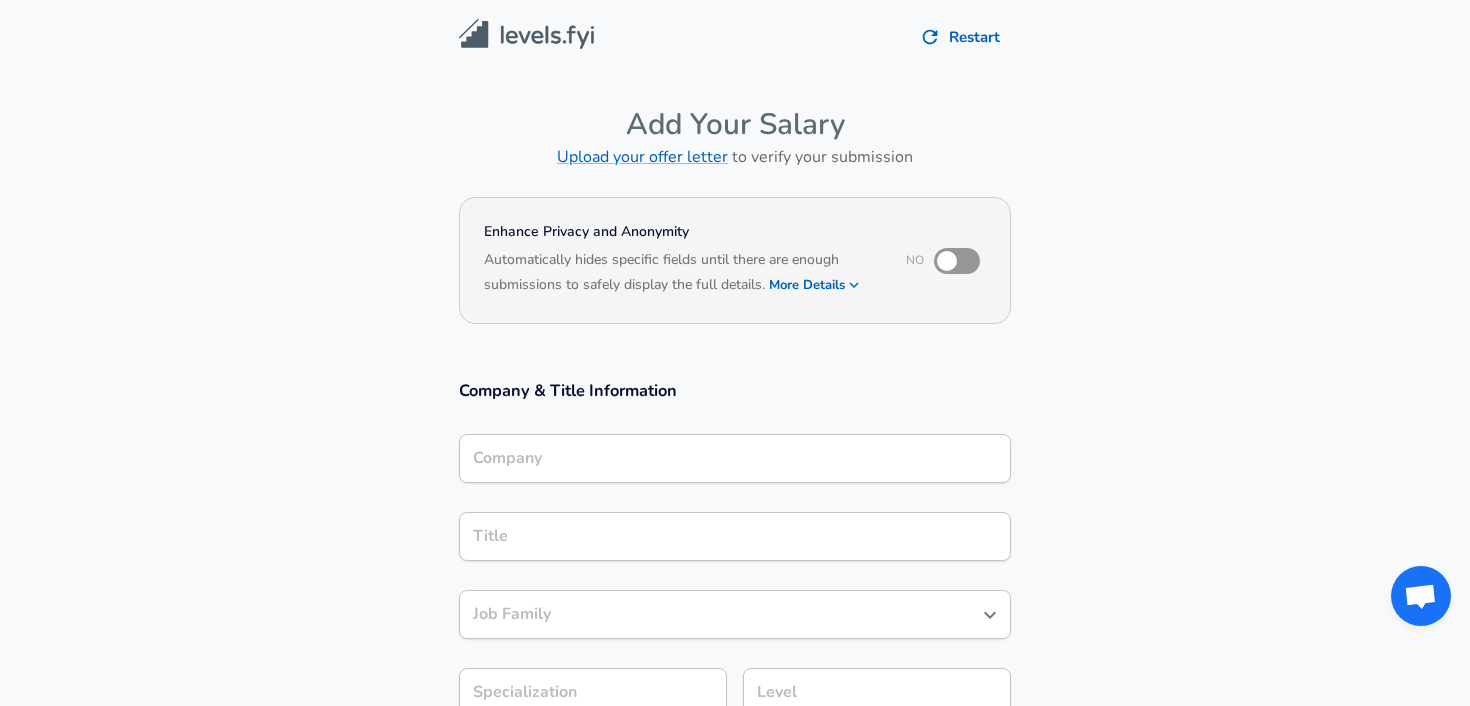 click on "Company" at bounding box center (735, 458) 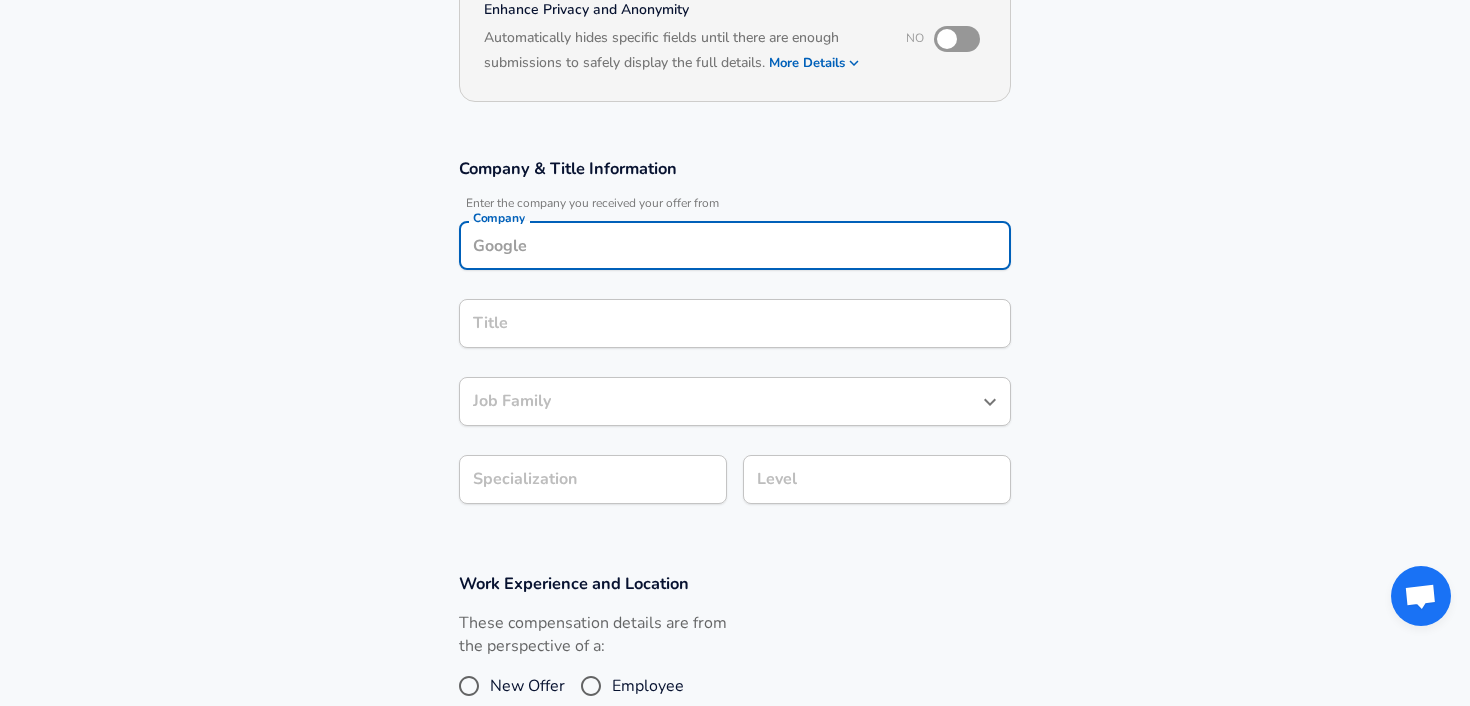 scroll, scrollTop: 225, scrollLeft: 0, axis: vertical 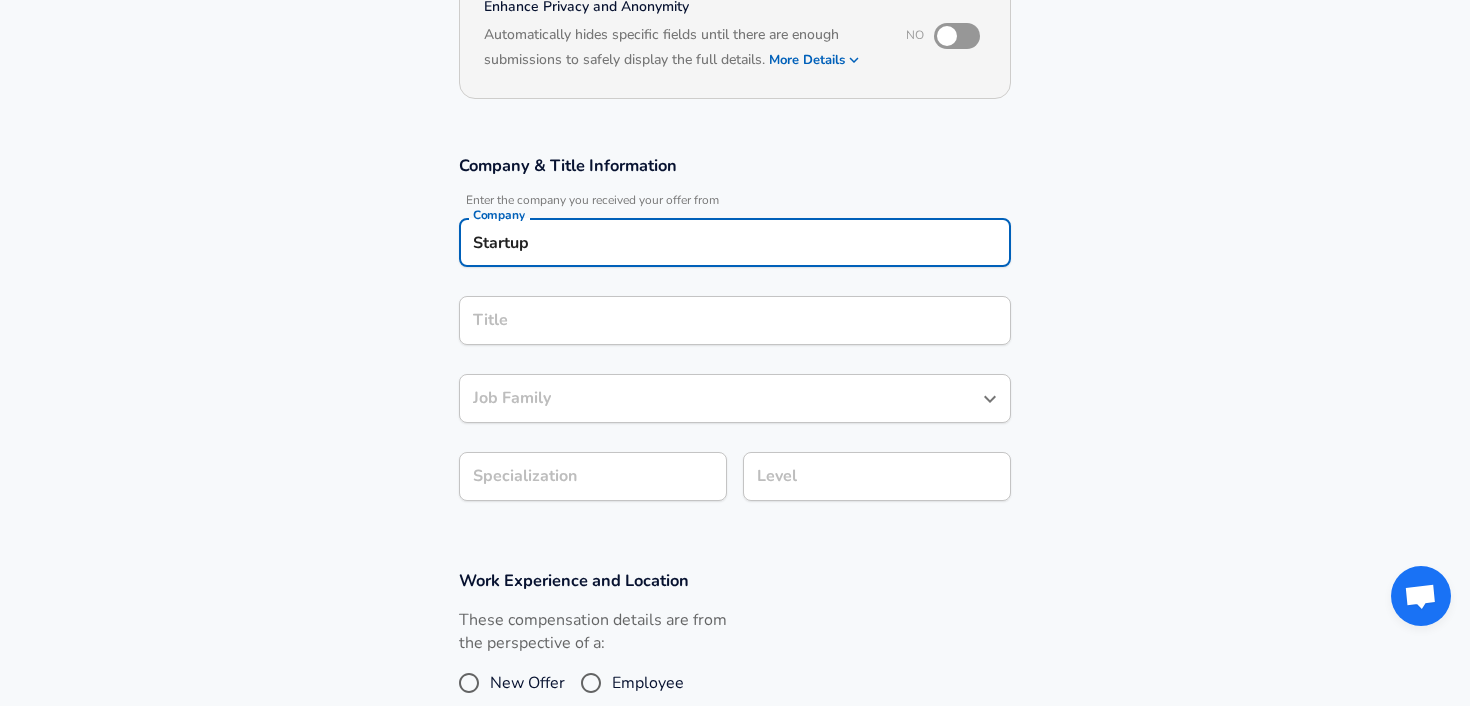 type on "Startup" 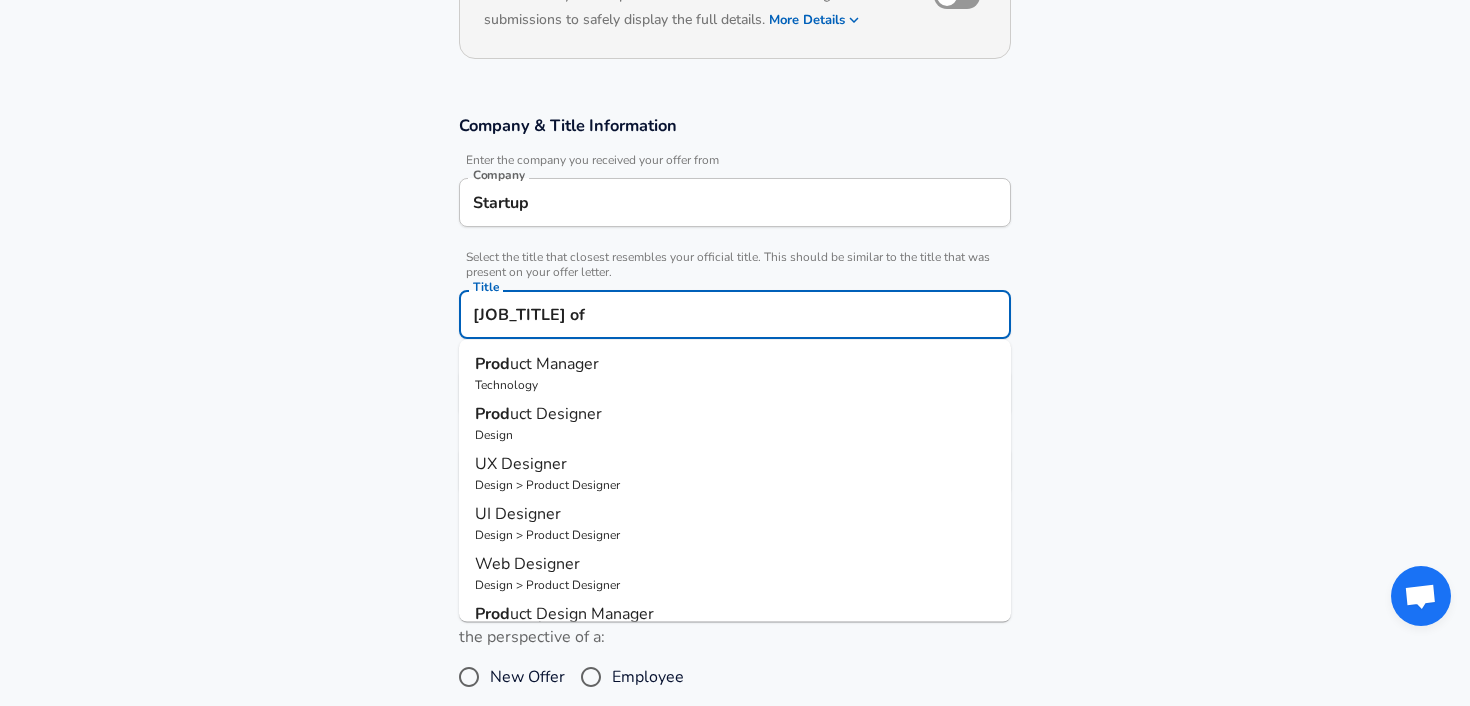 click on "Prod uct [JOB_TITLE]" at bounding box center [735, 364] 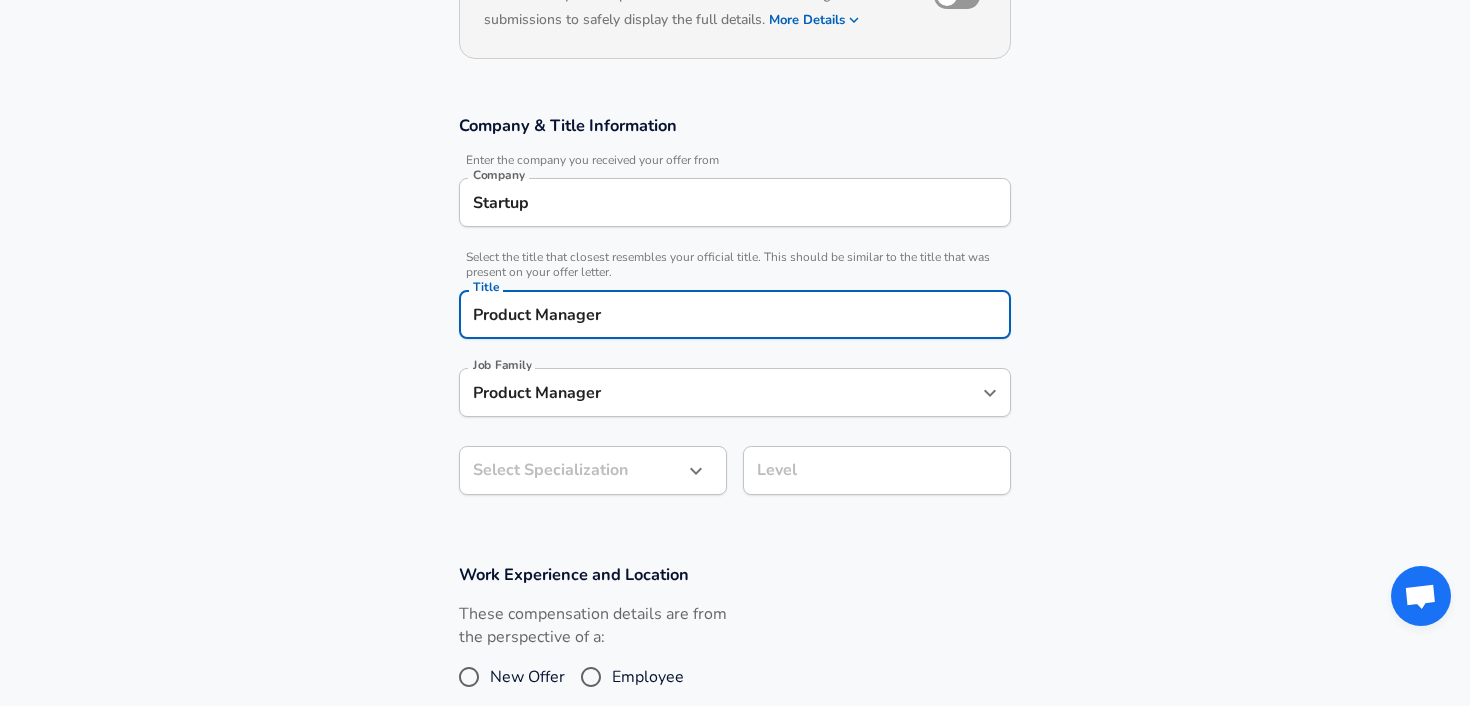 type on "Product Manager" 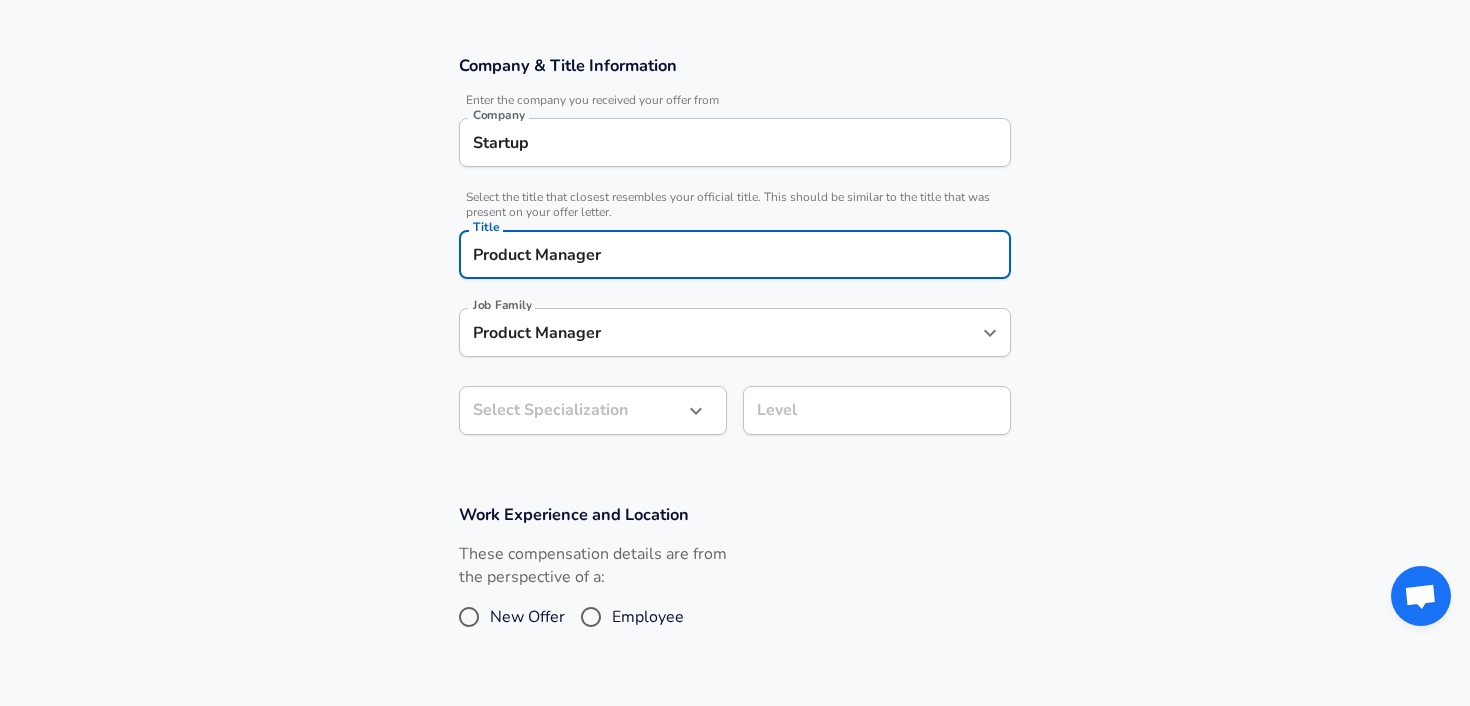 click on "Restart Add Your Salary Upload your offer letter   to verify your submission Enhance Privacy and Anonymity No Automatically hides specific fields until there are enough submissions to safely display the full details.   More Details Based on your submission and the data points that we have already collected, we will automatically hide and anonymize specific fields if there aren't enough data points to remain sufficiently anonymous. Company & Title Information   Enter the company you received your offer from Company [COMPANY_TYPE] Company   Select the title that closest resembles your official title. This should be similar to the title that was present on your offer letter. Title [JOB_TITLE] Title Job Family [JOB_TITLE] Job Family Select Specialization ​ Select Specialization Level Level Work Experience and Location These compensation details are from the perspective of a: New Offer Employee Submit Salary By continuing, you are agreeing to Levels.fyi's   Terms of Use   and   Privacy Policy . © 2017 -  2025" at bounding box center [735, 28] 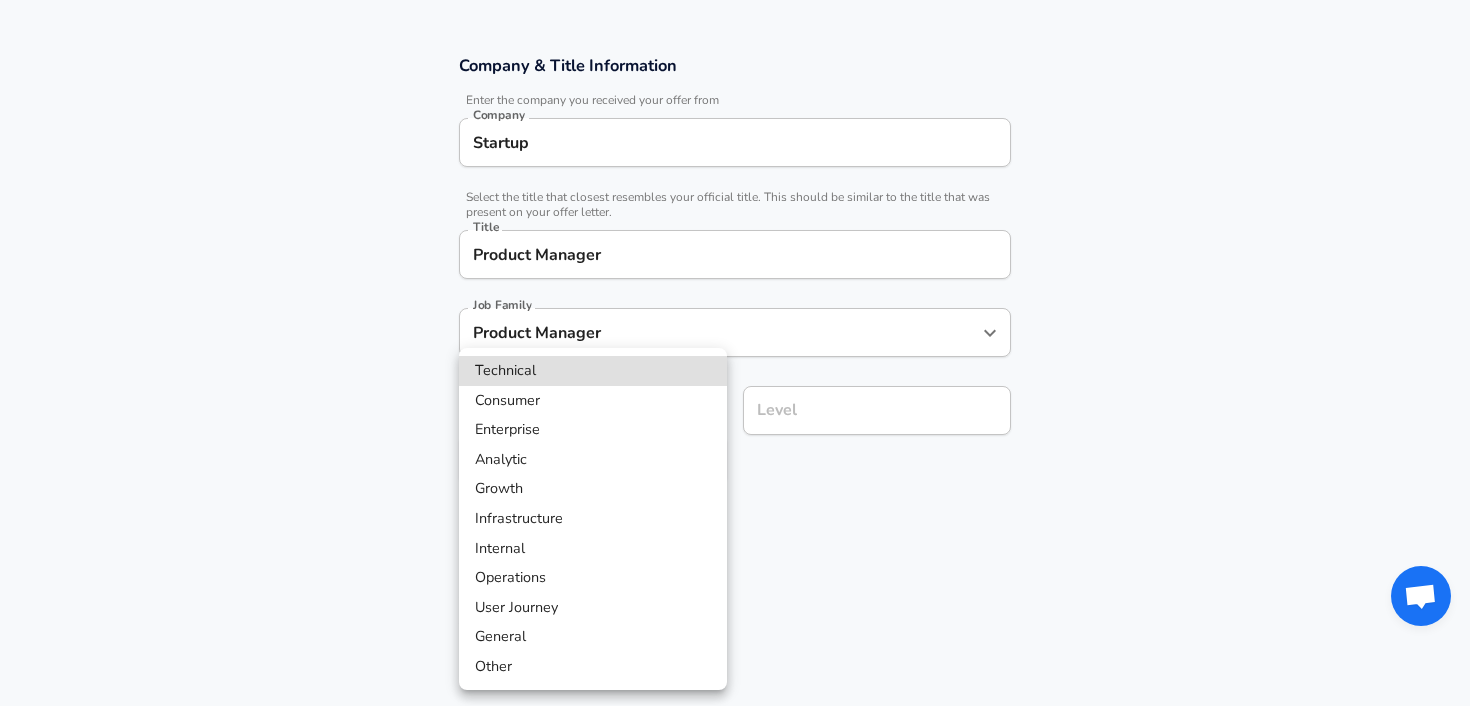 click on "Consumer" at bounding box center (593, 401) 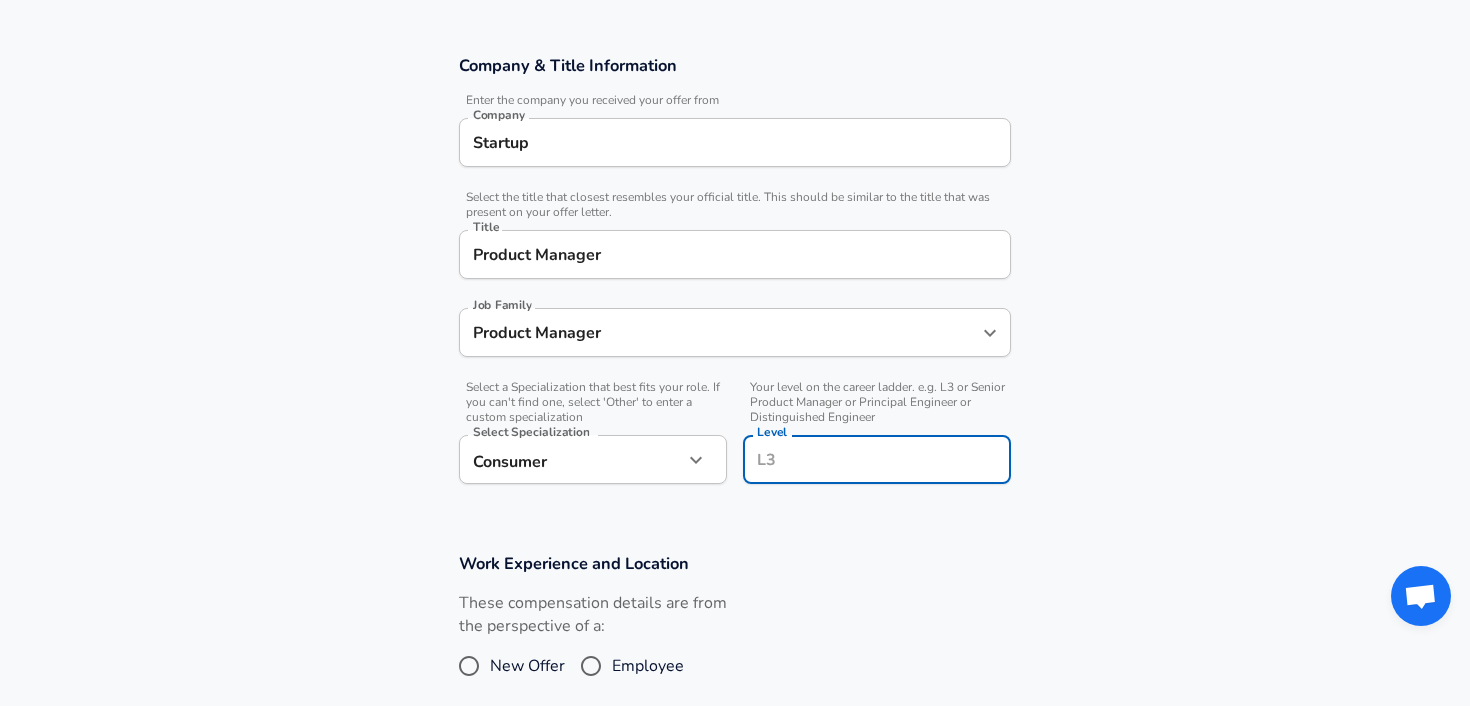 scroll, scrollTop: 365, scrollLeft: 0, axis: vertical 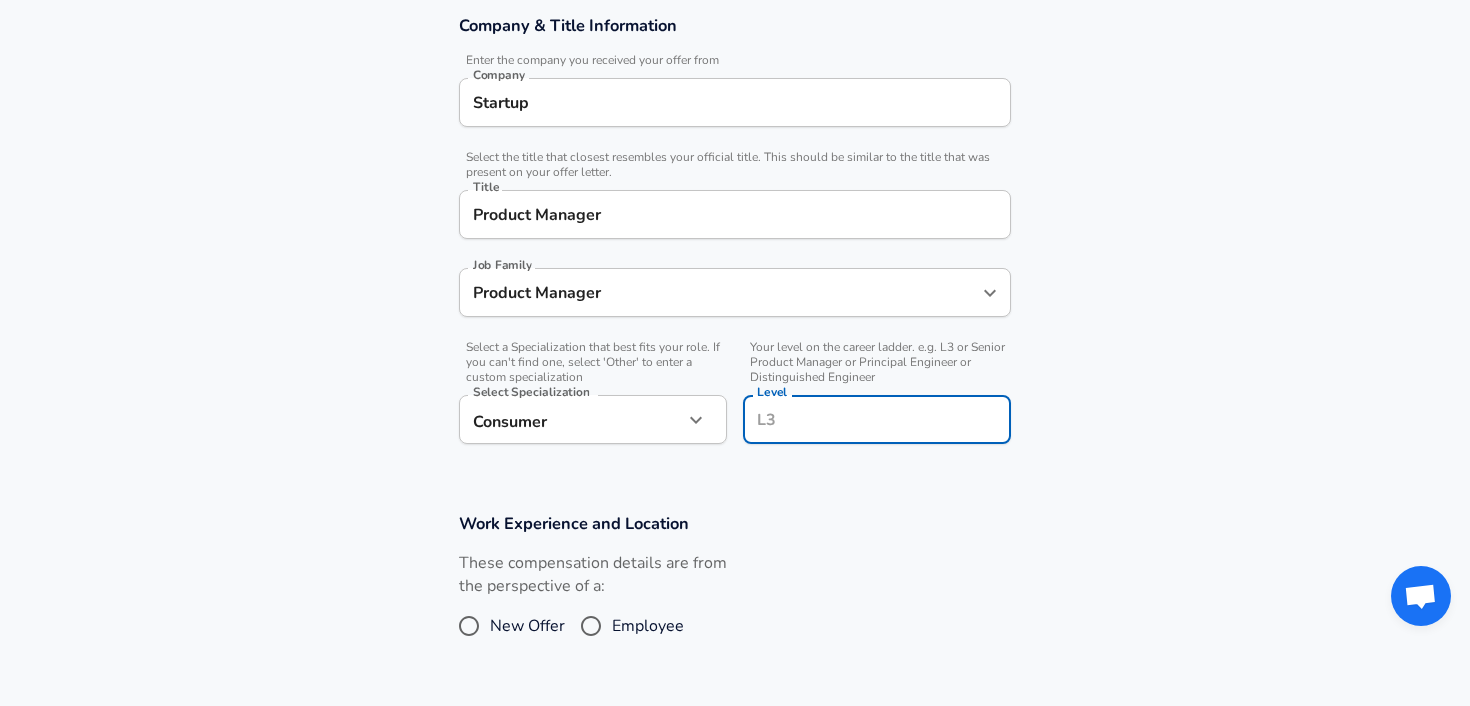 click on "Level" at bounding box center [877, 419] 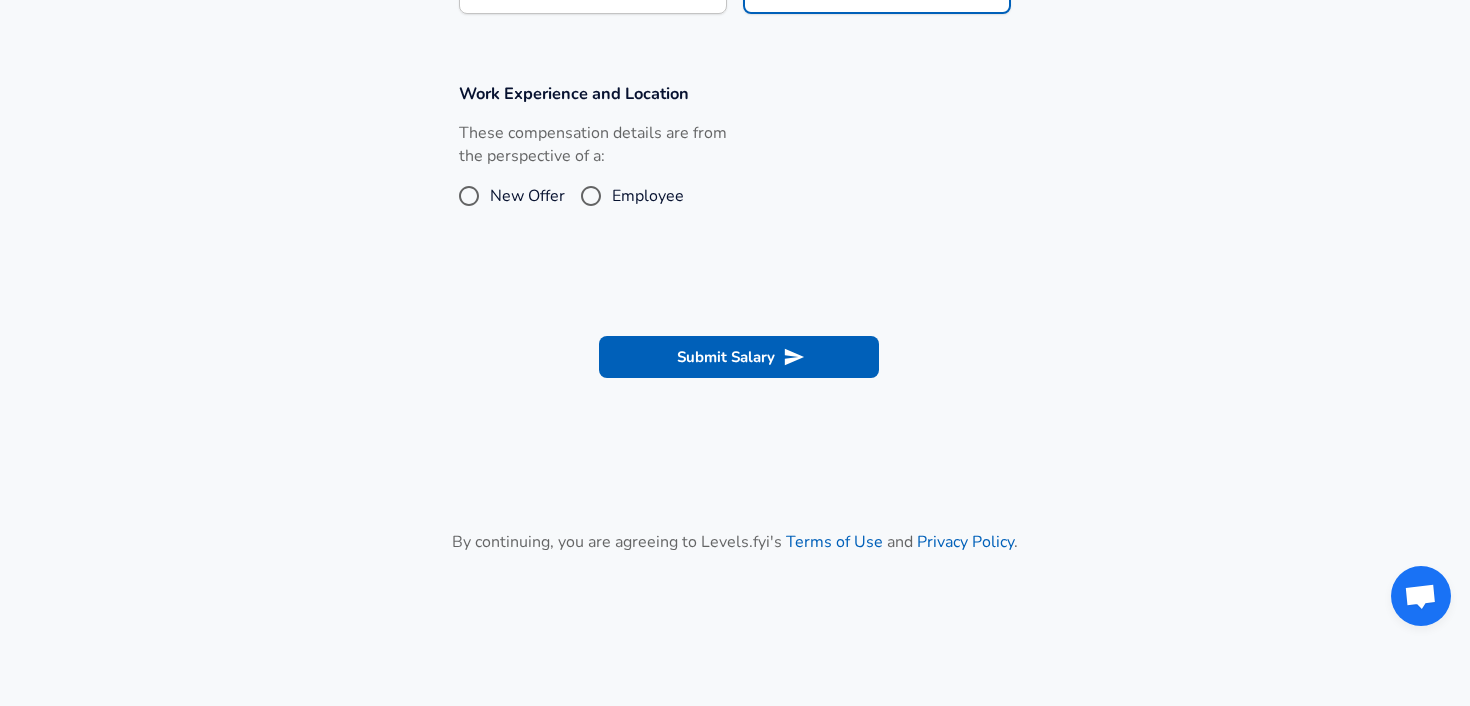 scroll, scrollTop: 805, scrollLeft: 0, axis: vertical 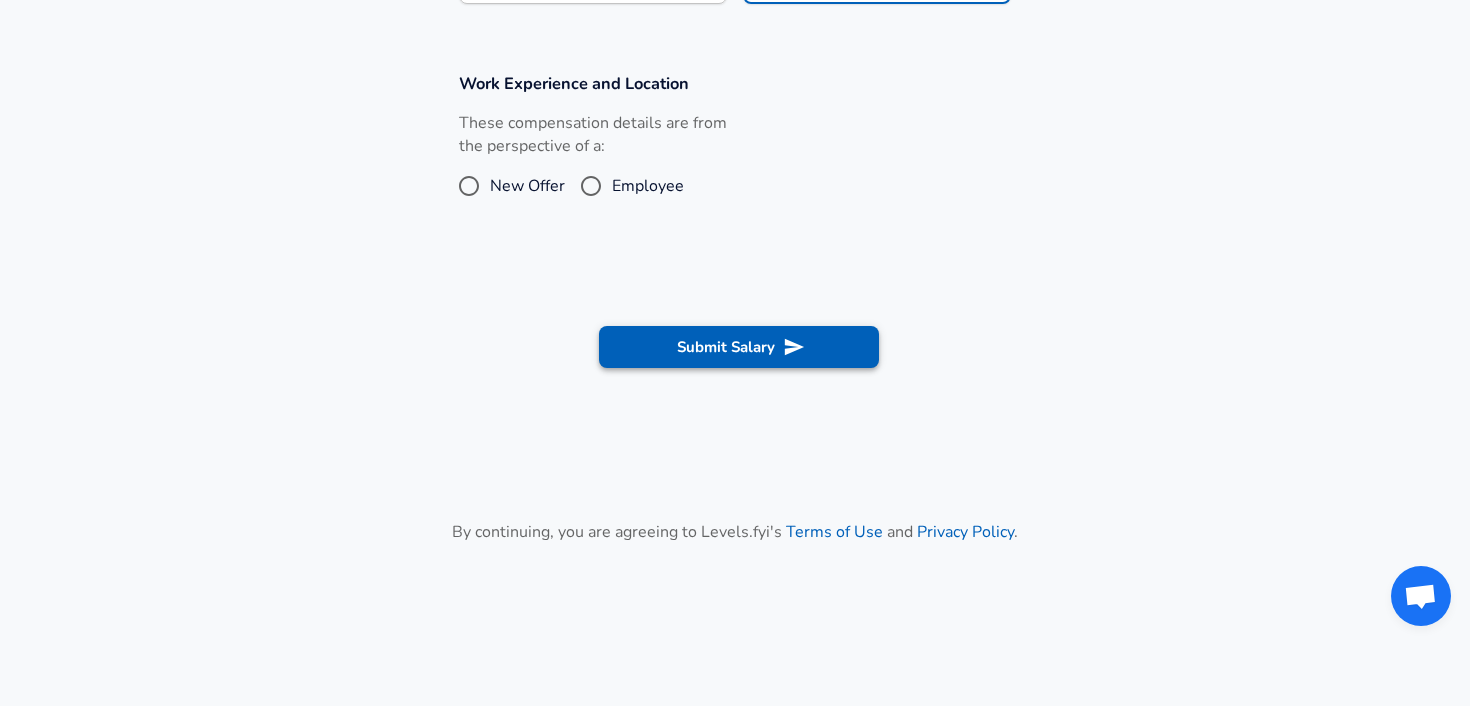 type on "L4" 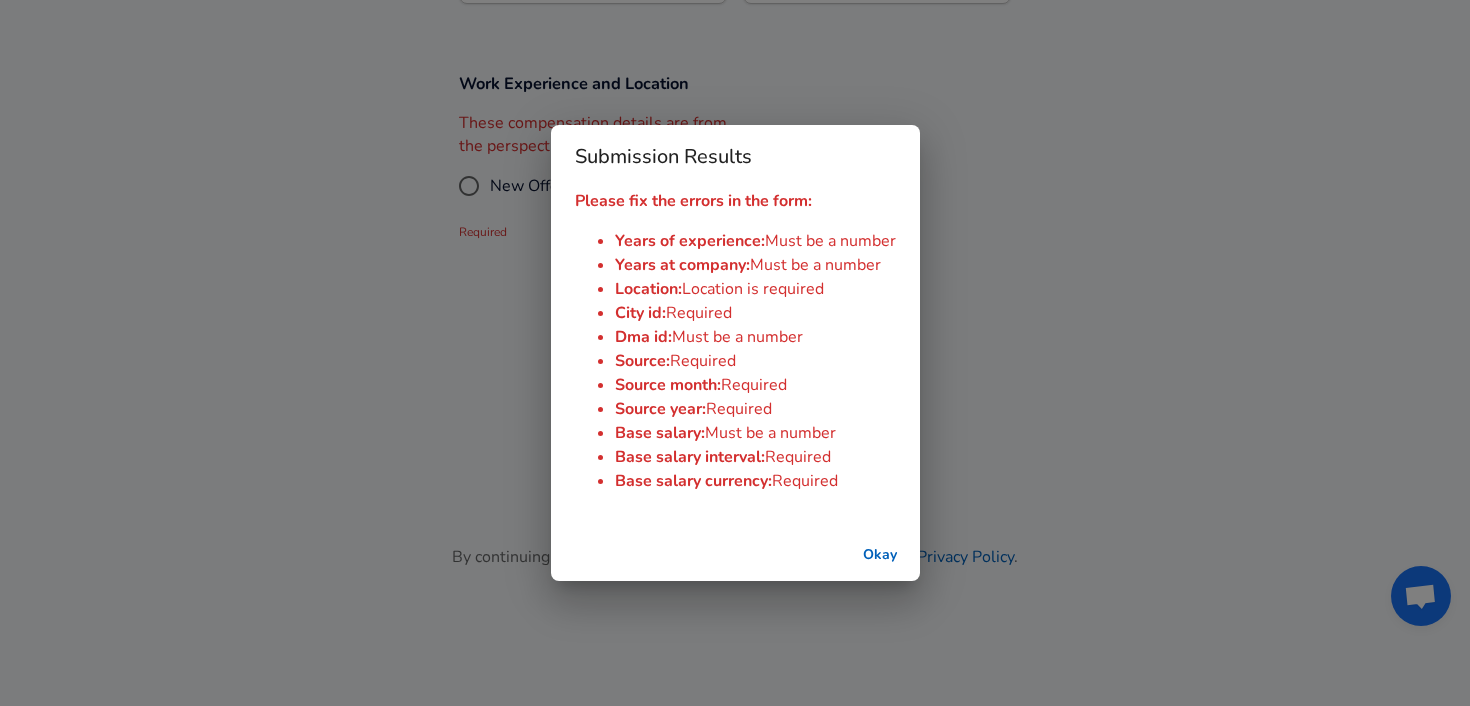 click on "Okay" at bounding box center [880, 555] 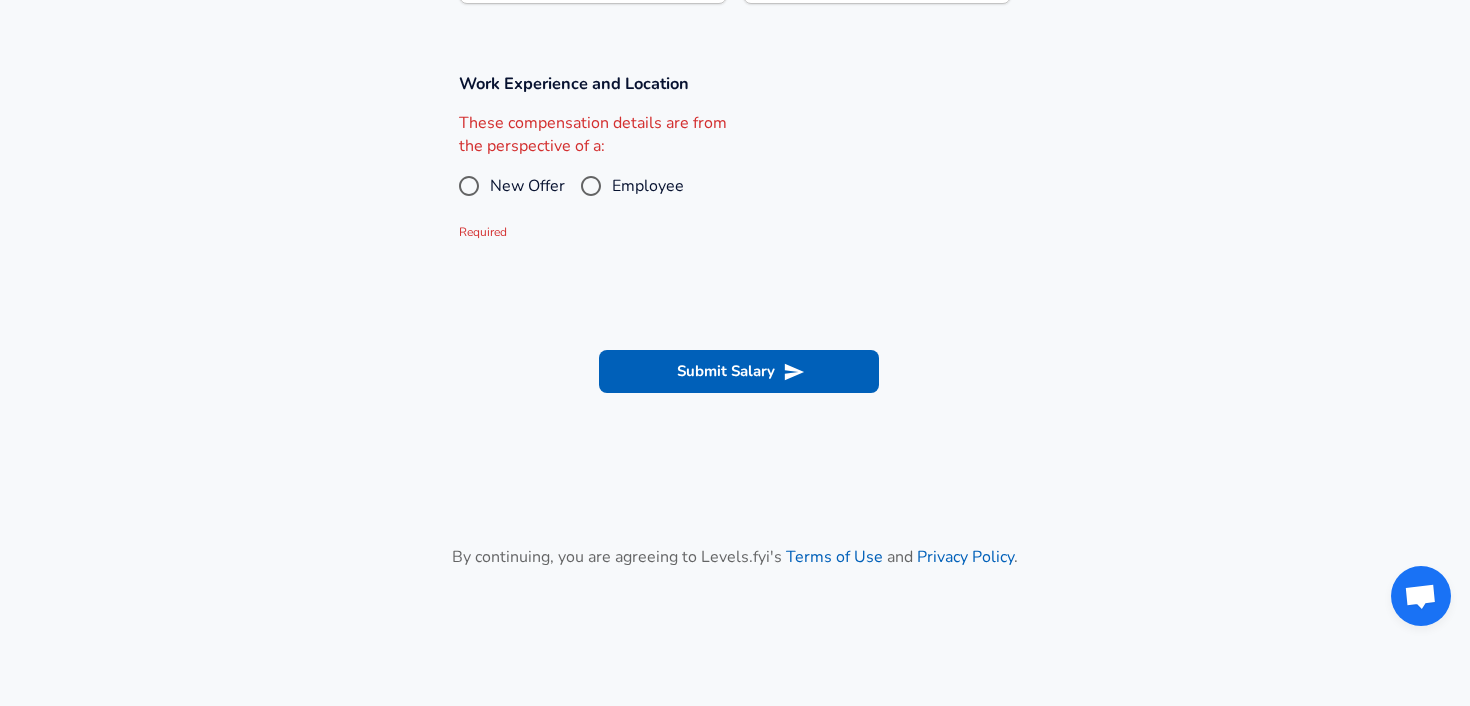 click on "Employee" at bounding box center [648, 186] 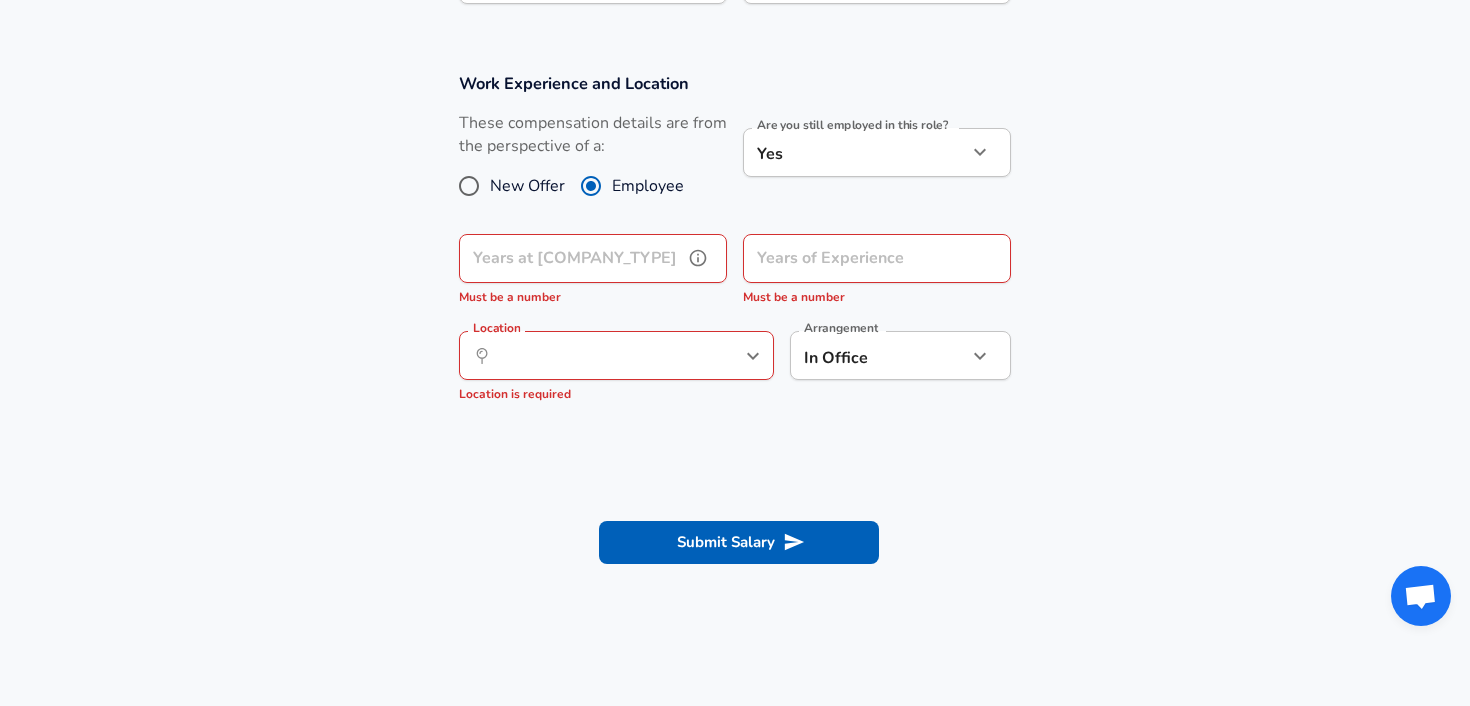 click on "Years at [COMPANY_TYPE]" at bounding box center [571, 258] 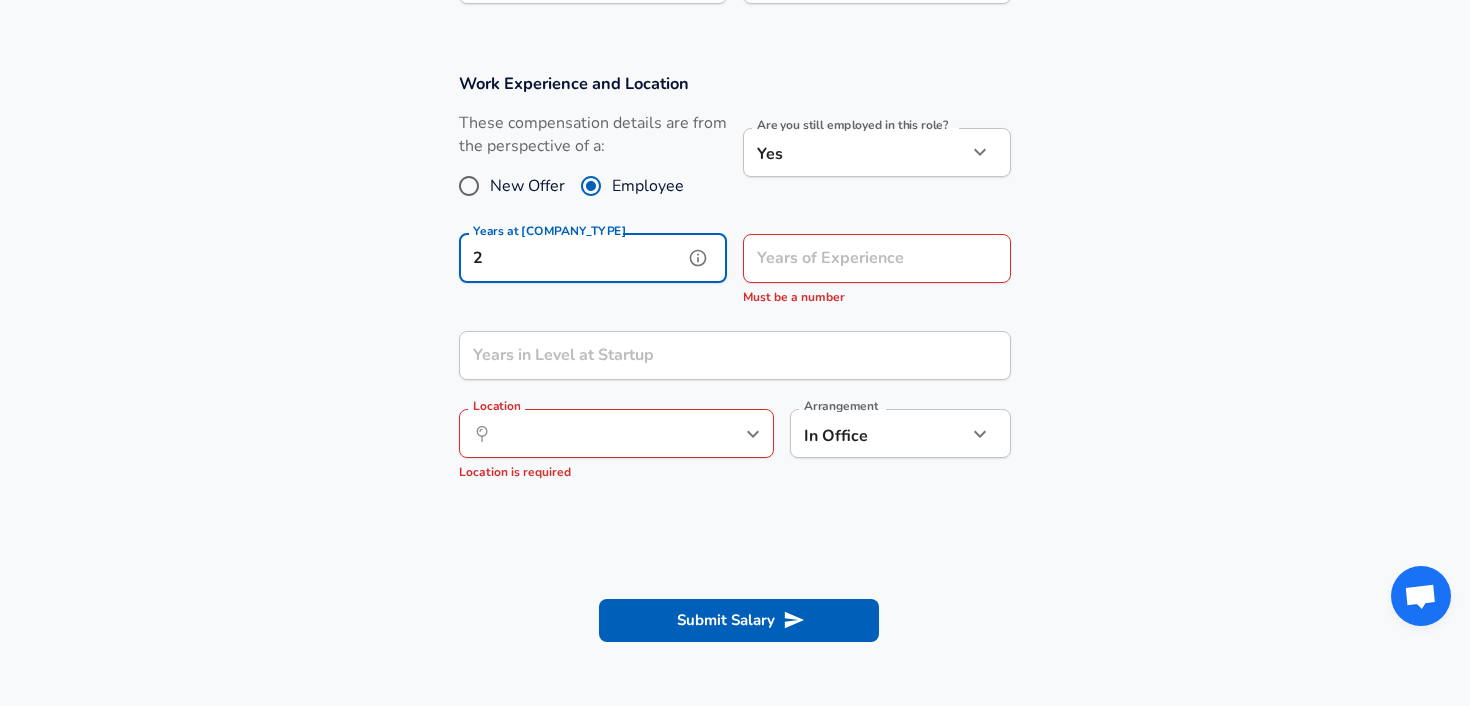 type on "2" 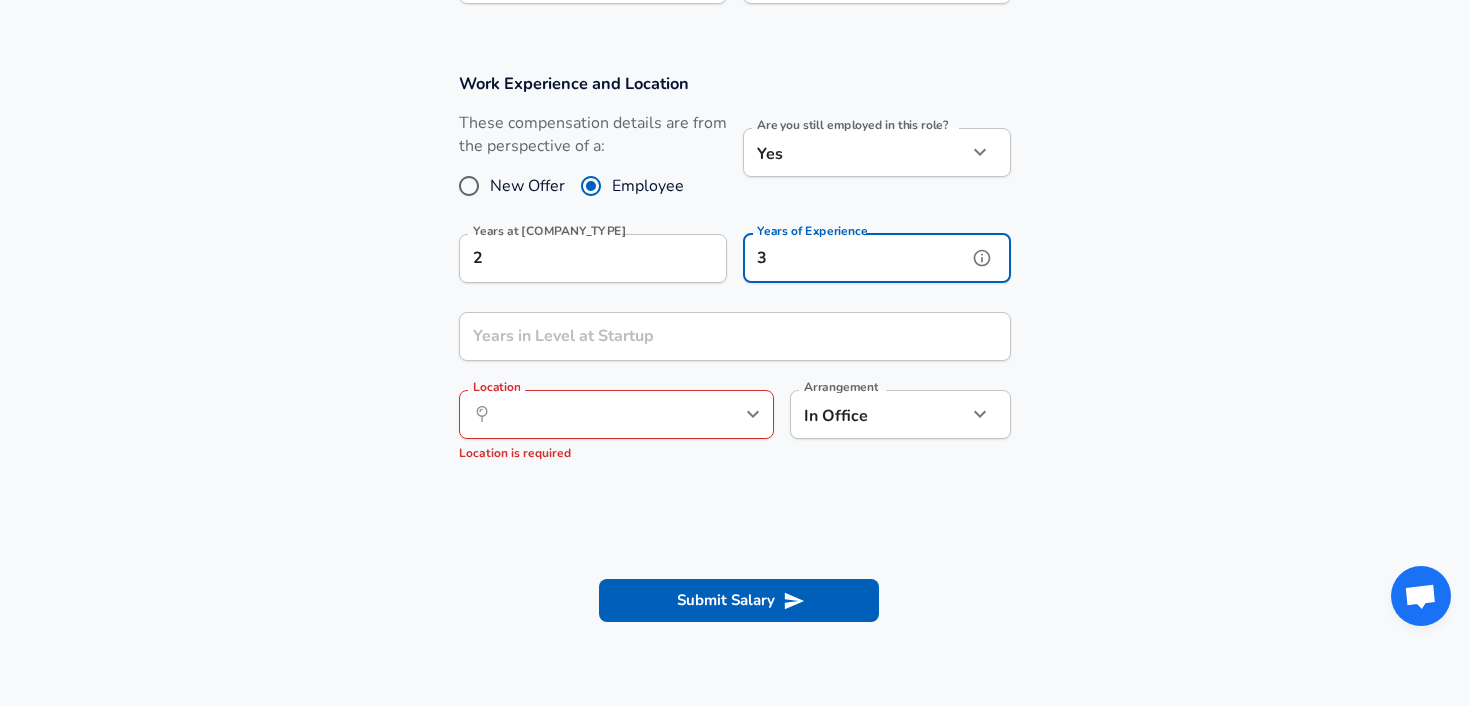 type on "3" 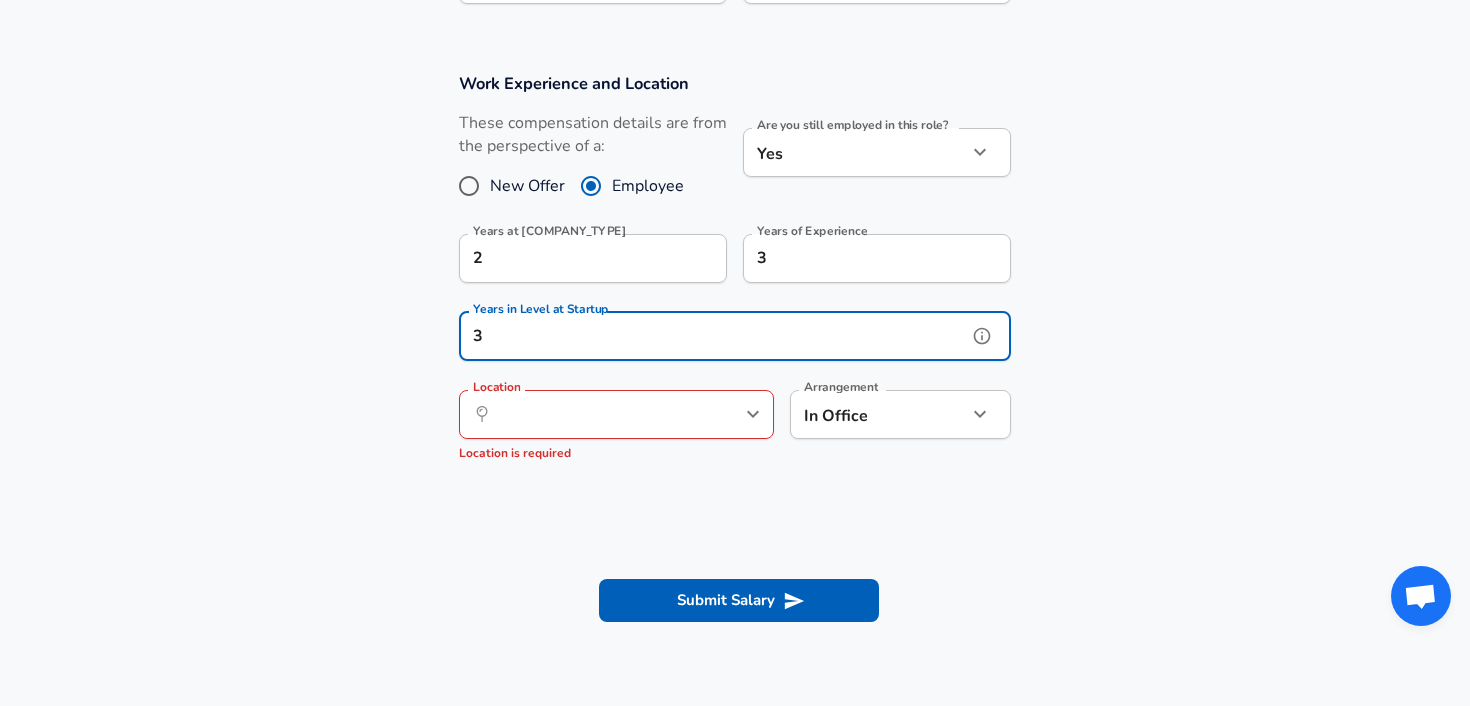 type on "3" 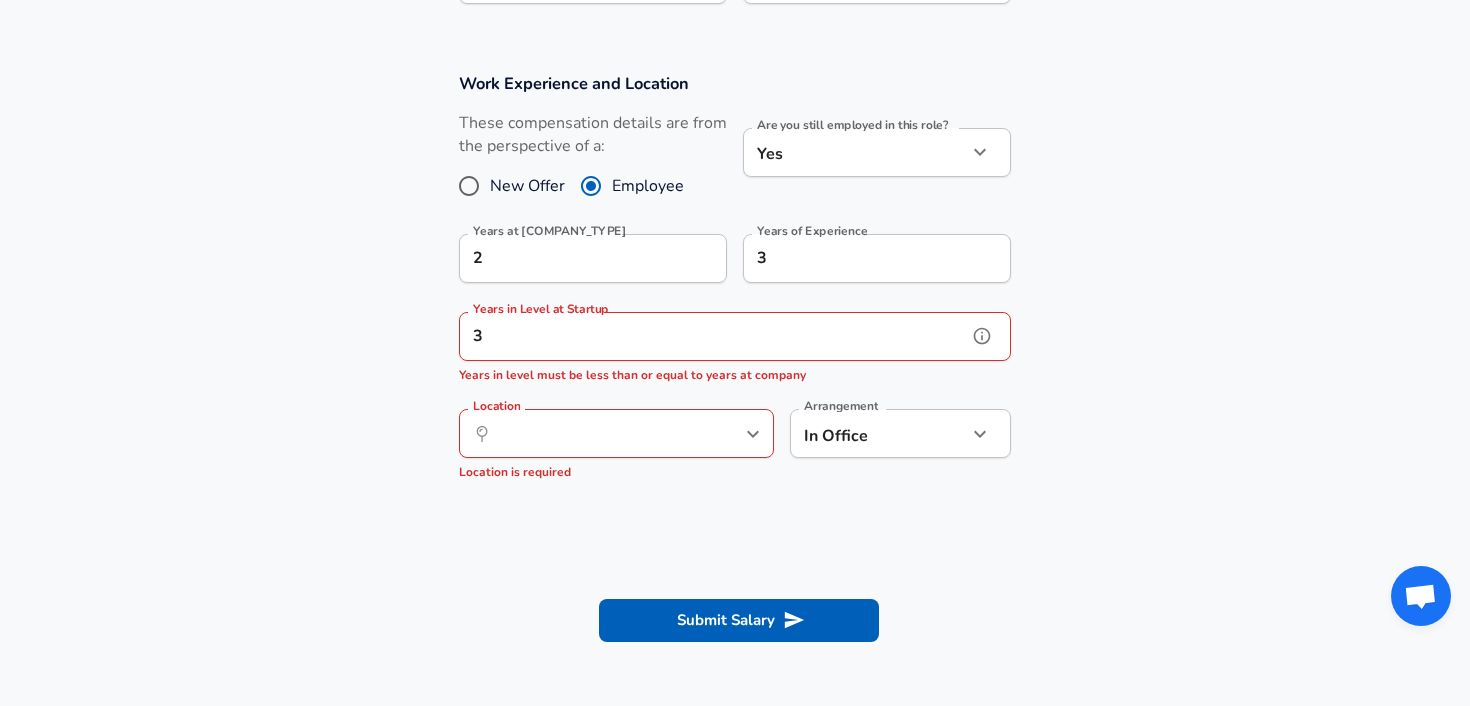 click on "3" at bounding box center (713, 336) 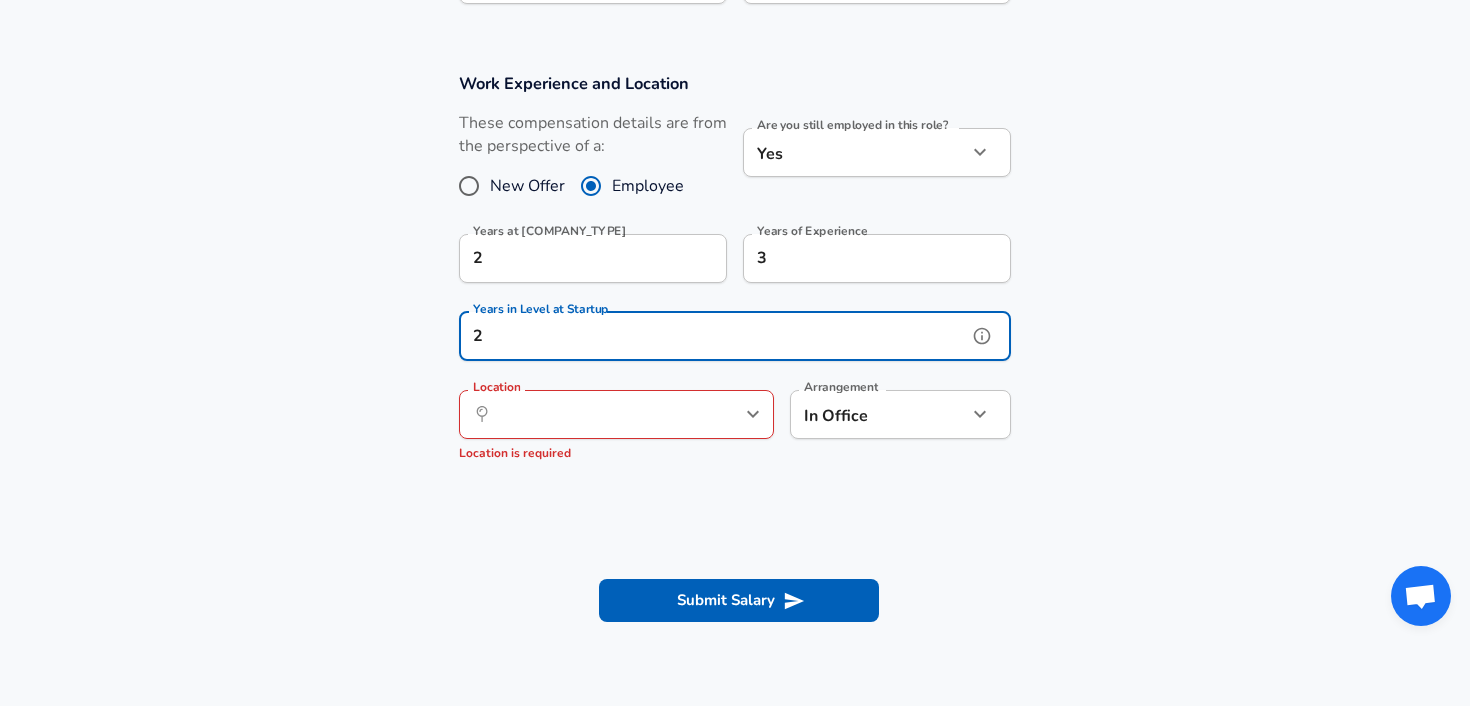 type on "2" 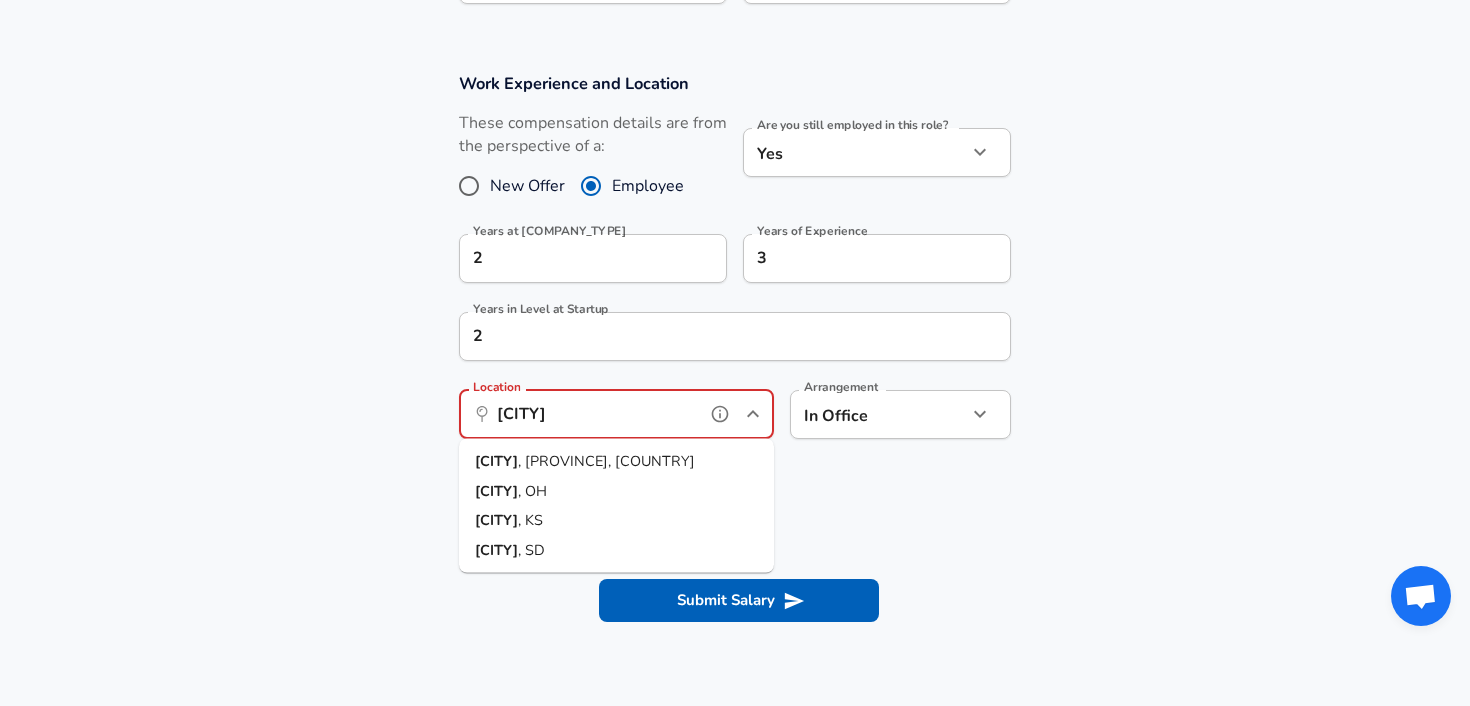 click on "[CITY] , [PROVINCE], [COUNTRY]" at bounding box center [616, 462] 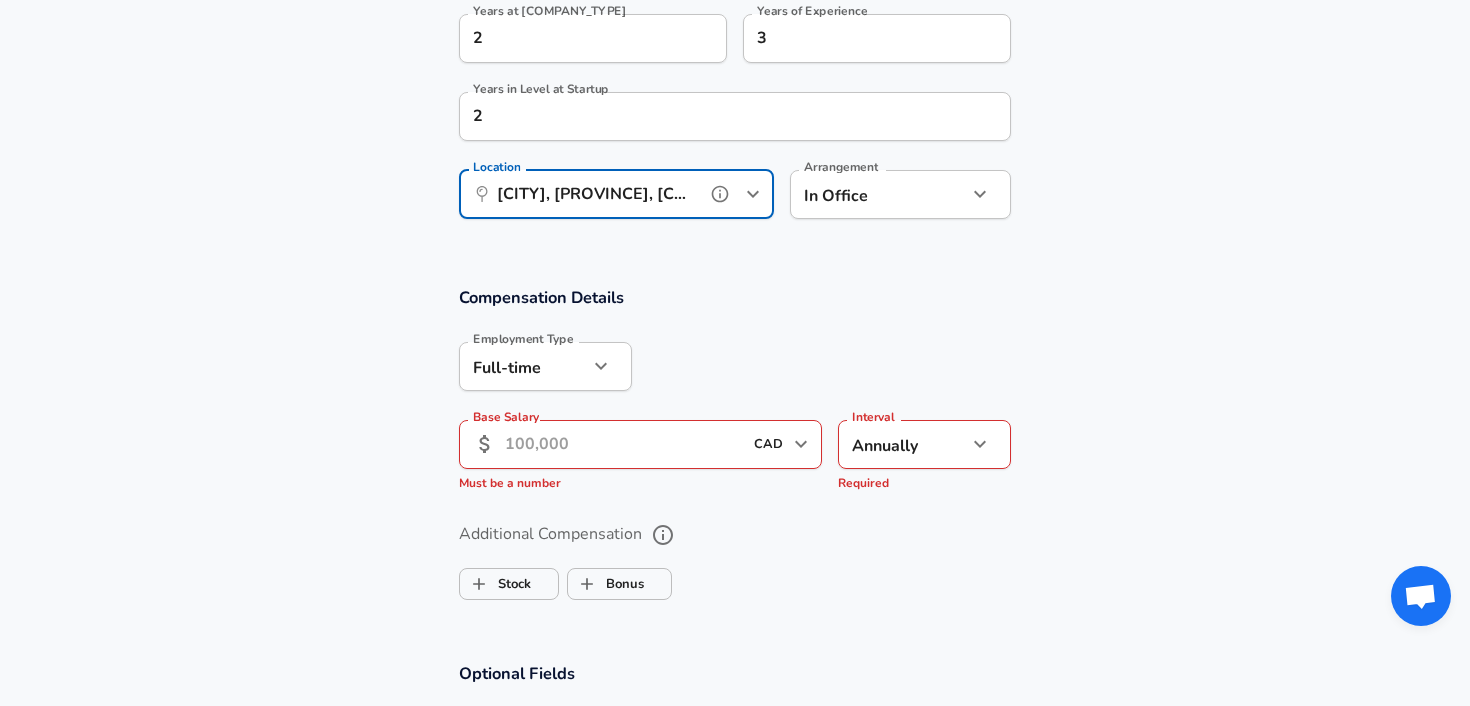 scroll, scrollTop: 1022, scrollLeft: 0, axis: vertical 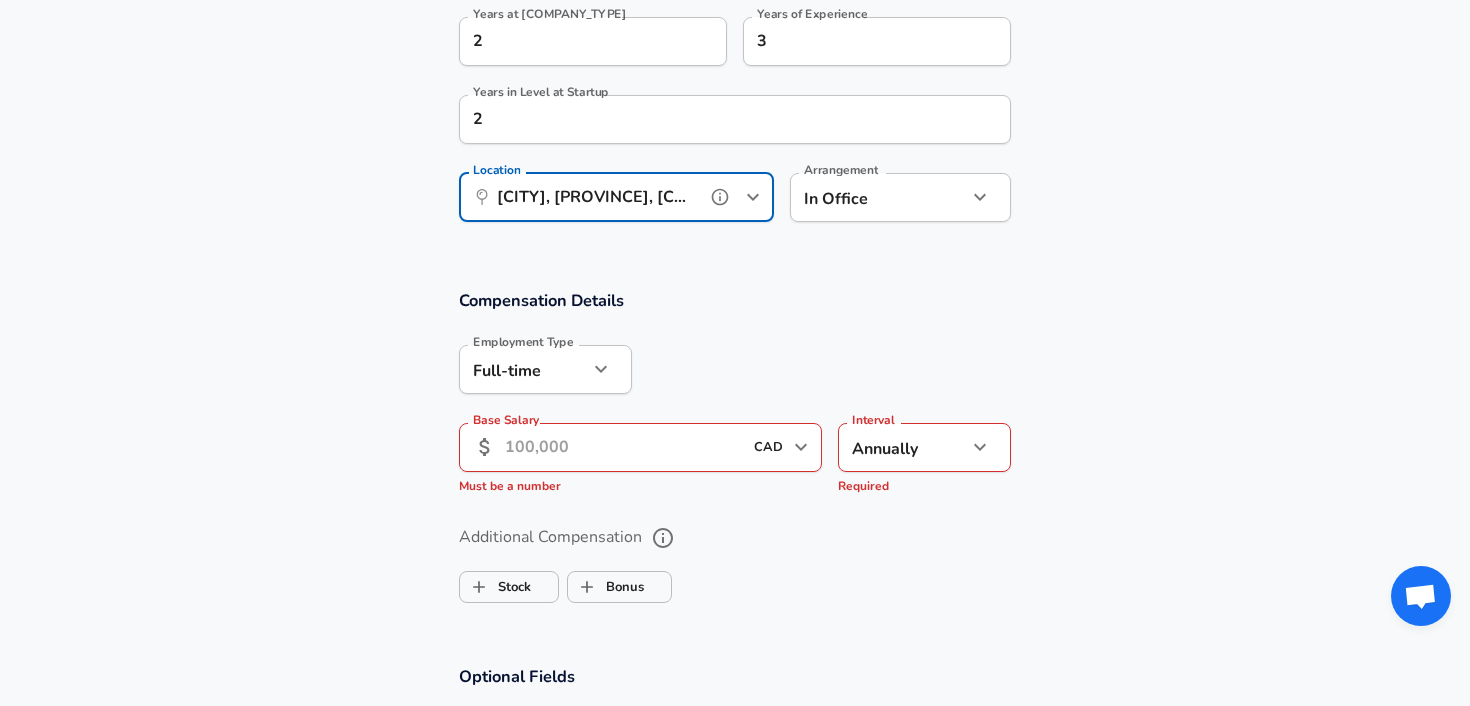 type on "[CITY], [PROVINCE], [COUNTRY]" 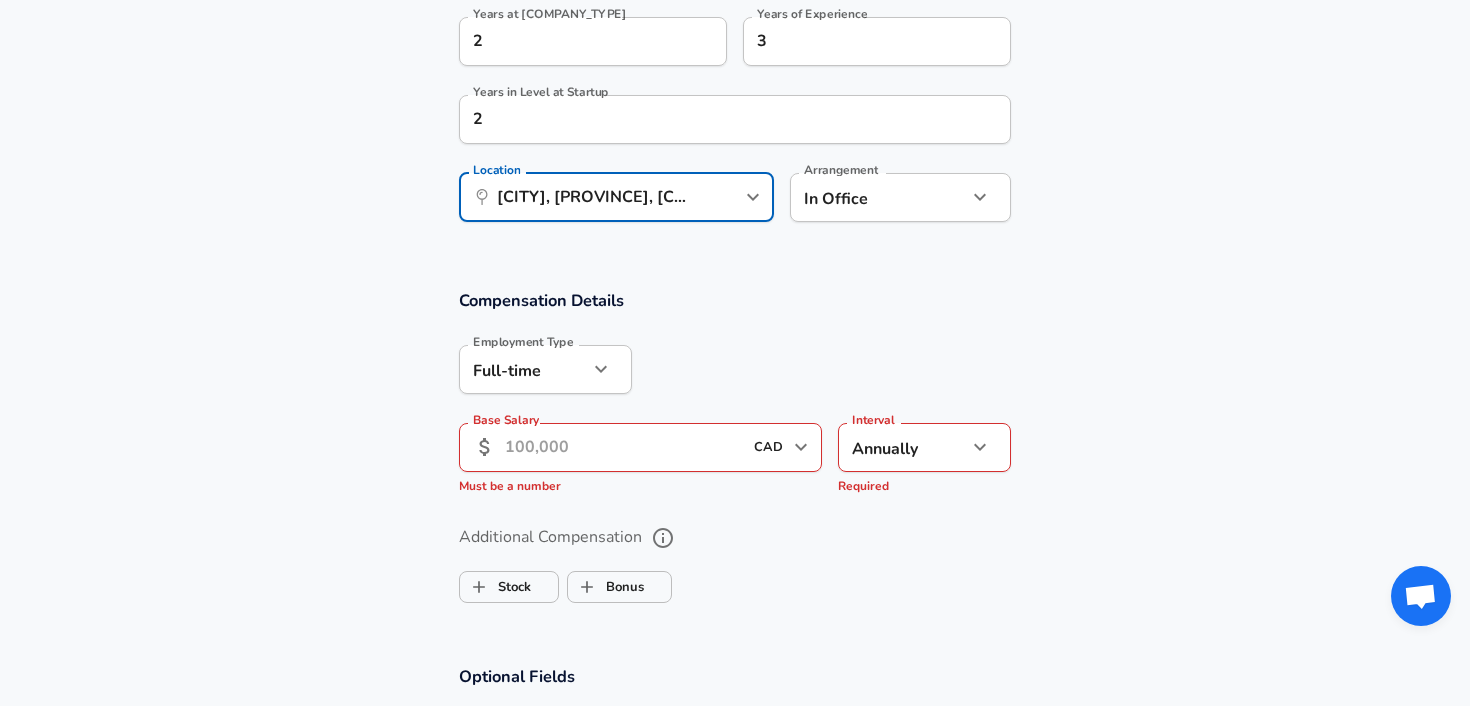 click on "Base Salary" at bounding box center (623, 447) 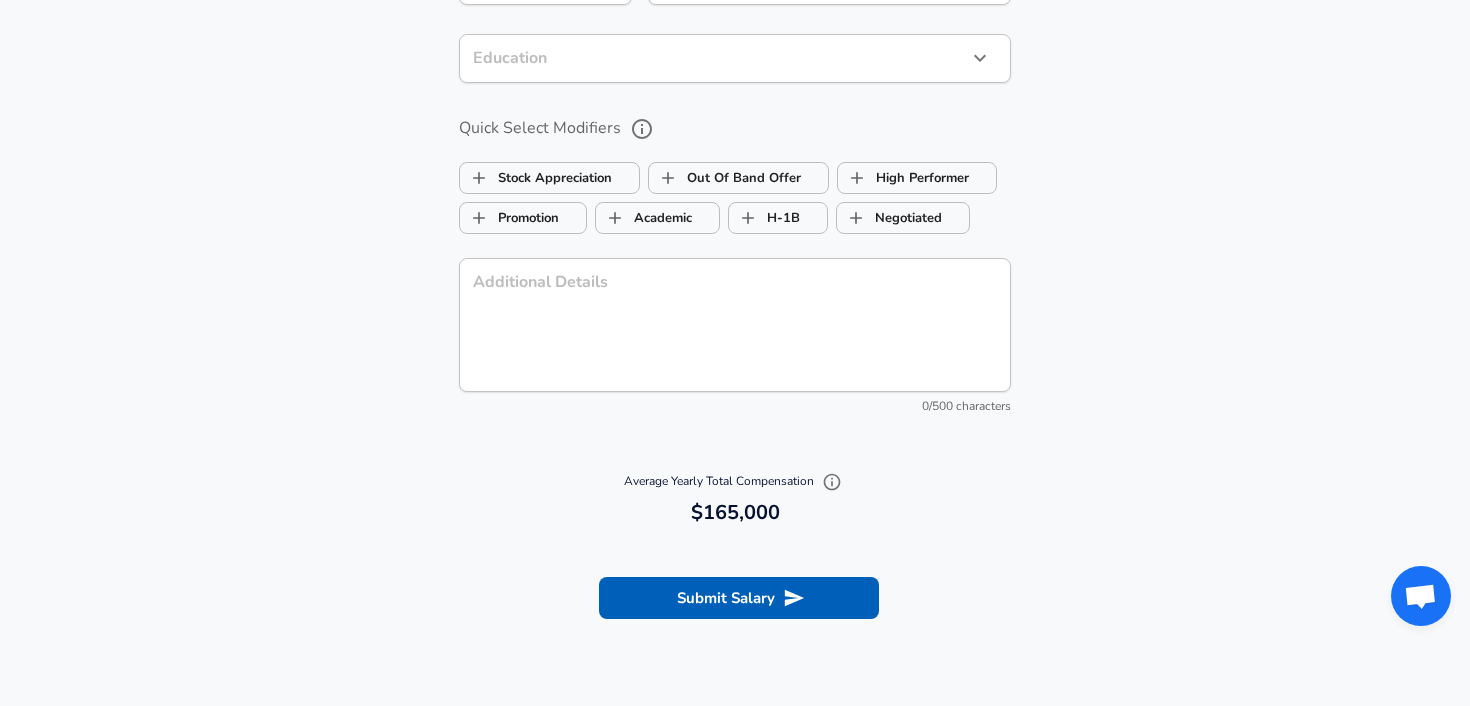 scroll, scrollTop: 1794, scrollLeft: 0, axis: vertical 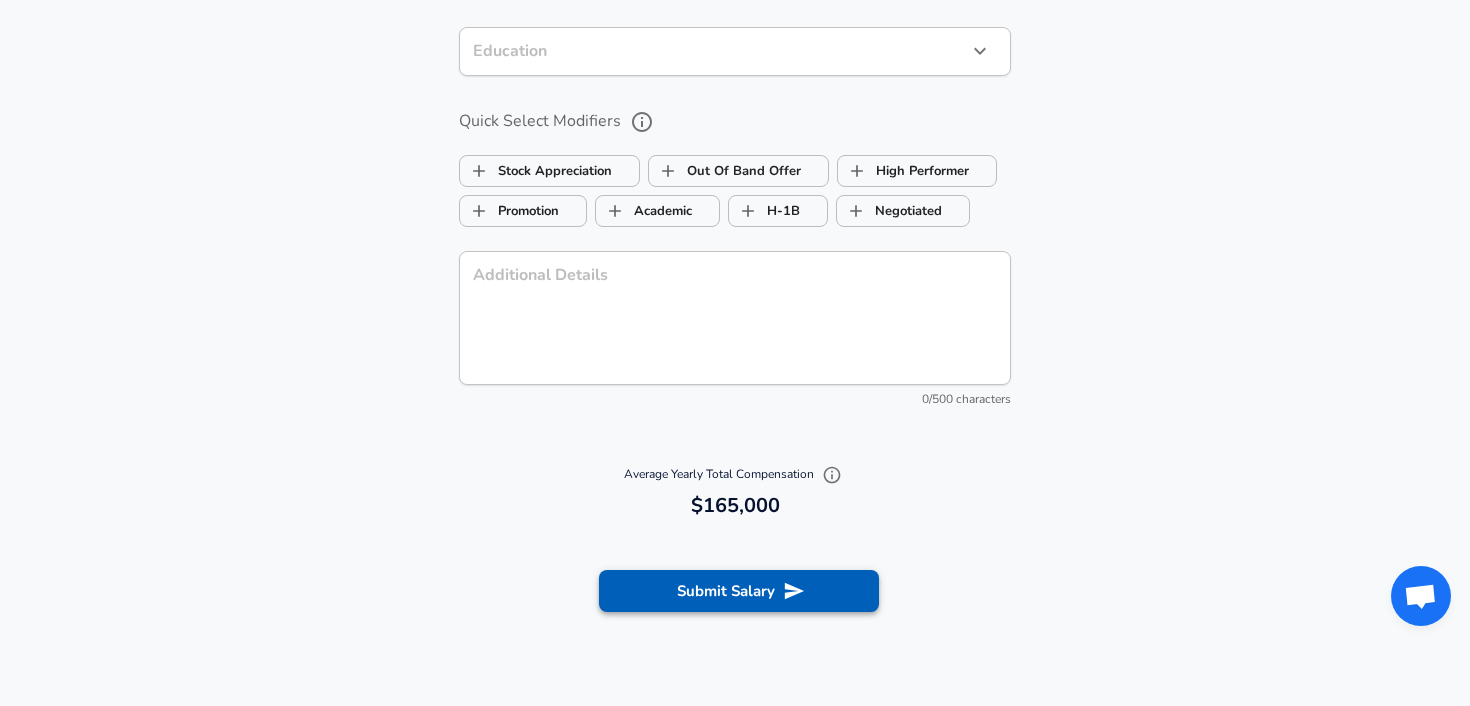 type on "165,000" 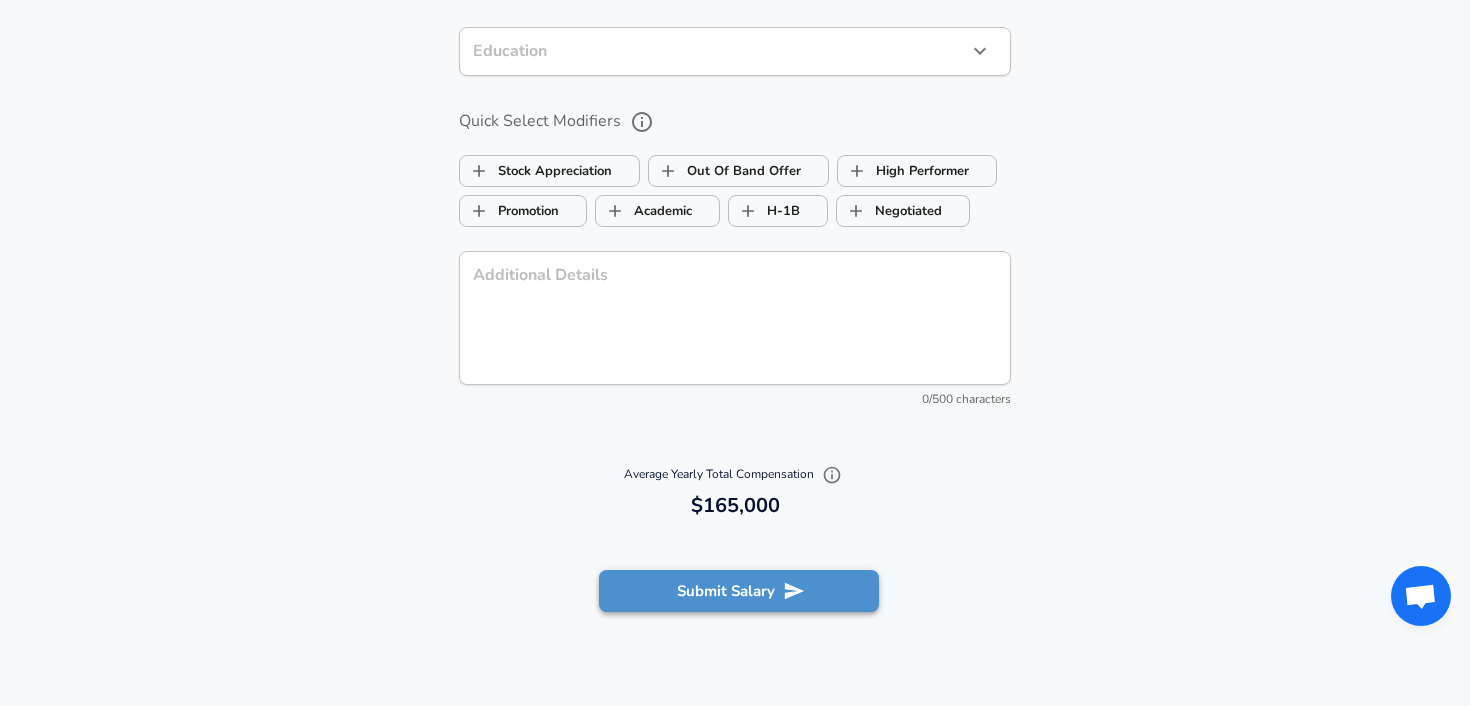 click on "Submit Salary" at bounding box center [739, 591] 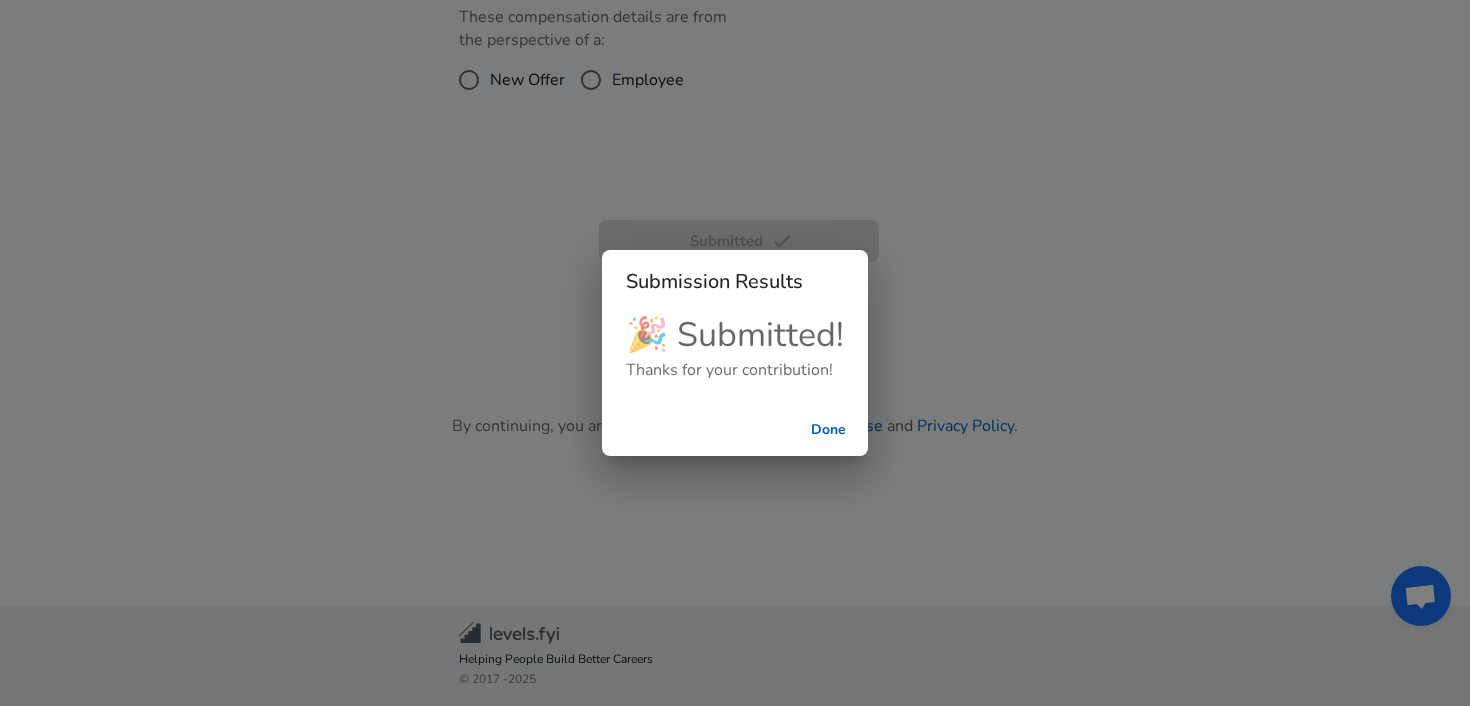 scroll, scrollTop: 468, scrollLeft: 0, axis: vertical 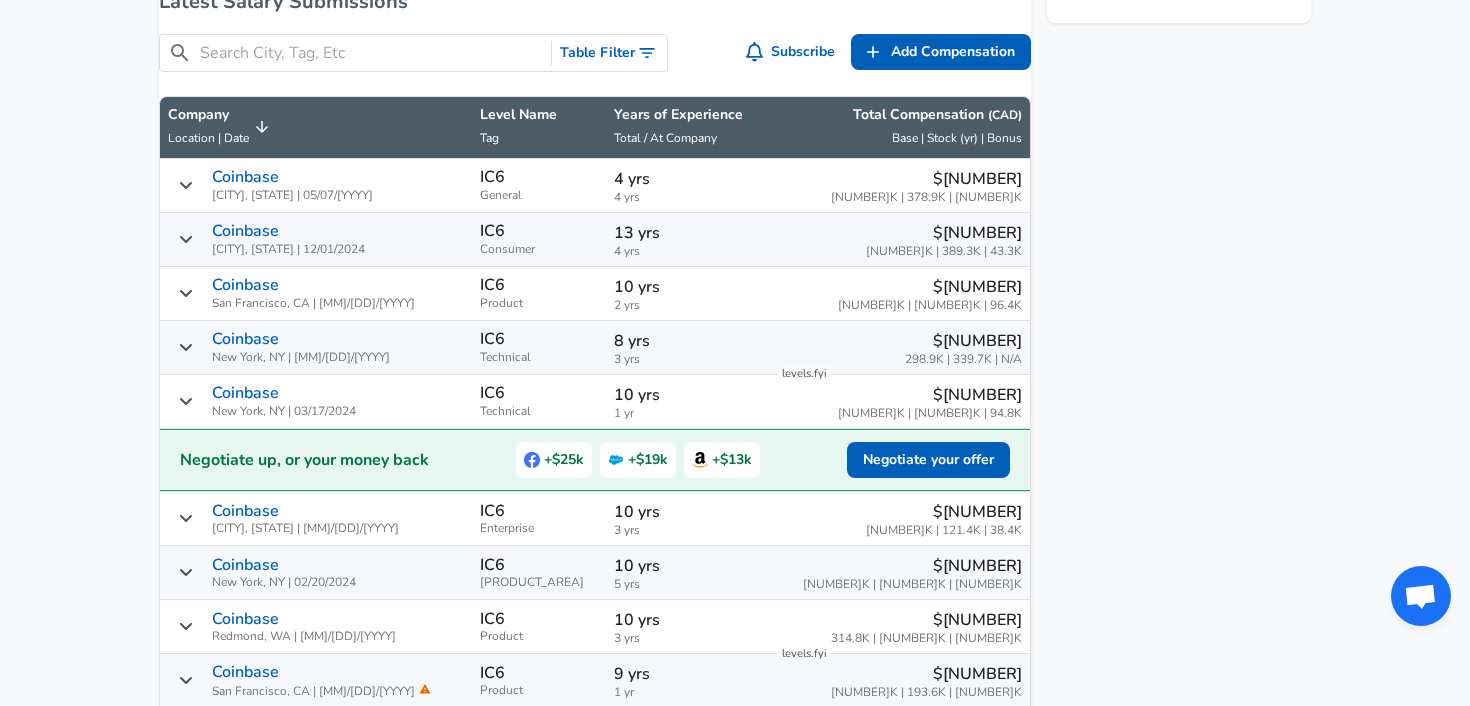 click on "Table Filter" at bounding box center (609, 53) 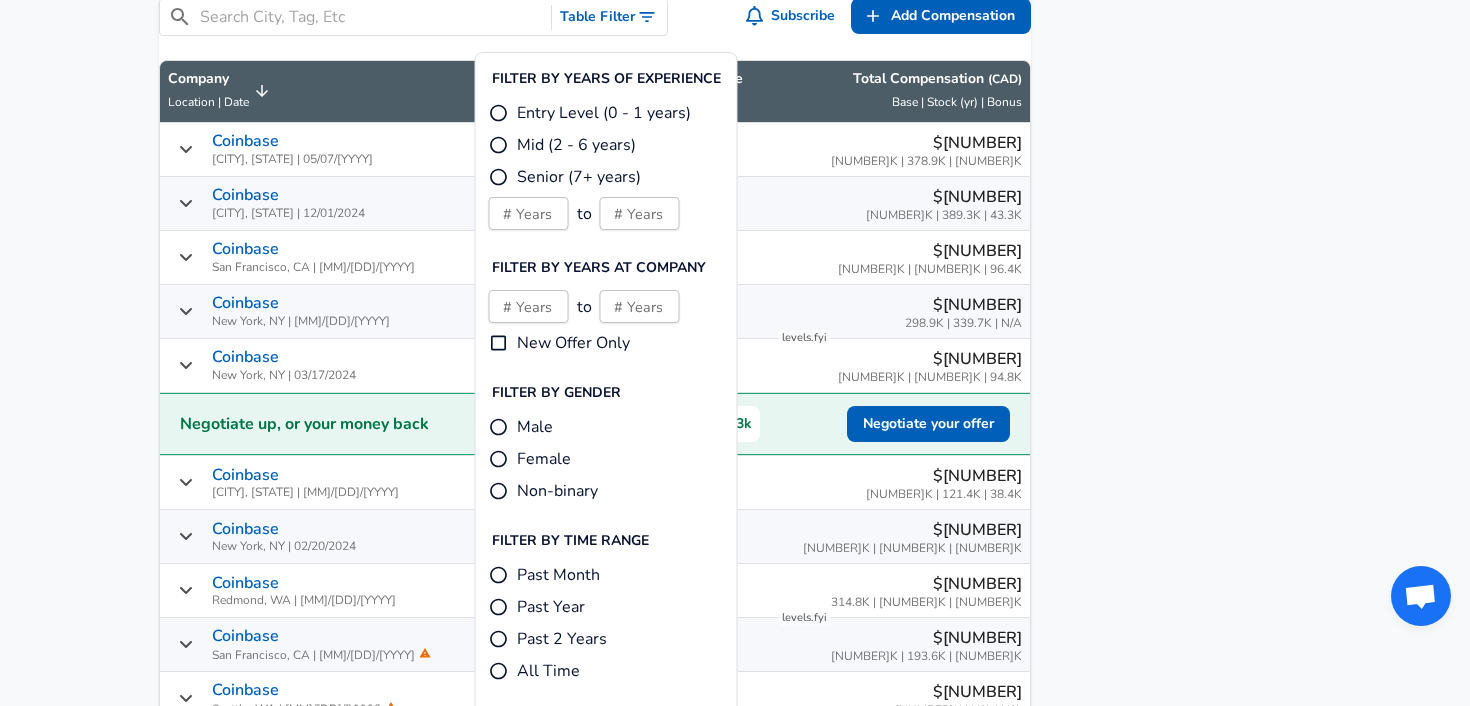 scroll, scrollTop: 1196, scrollLeft: 0, axis: vertical 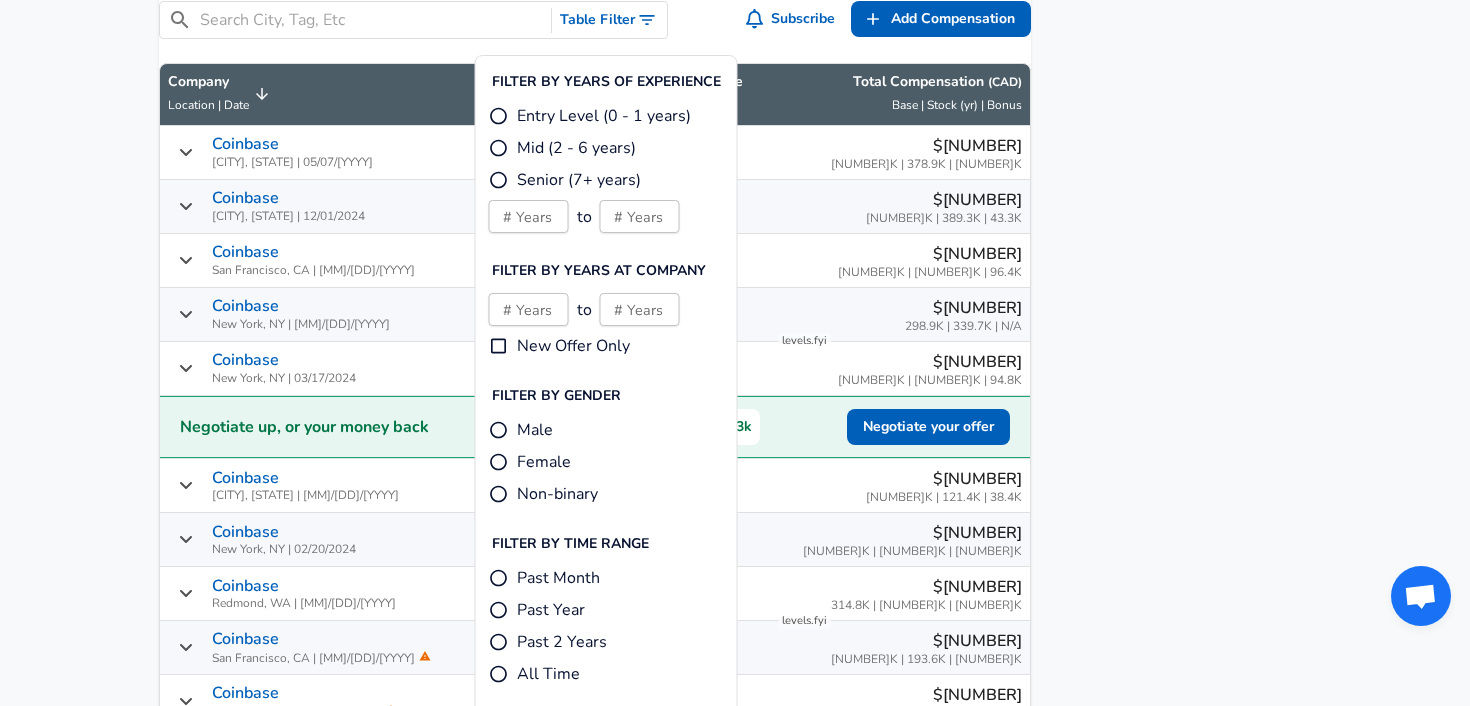 click on "For Employers C$ CAD / yr Change English (US) Change Community Notifications Profile All Data By Location By Company By Title Salary Calculator Chart Visualizations Verified Salaries Internships Negotiation Support Compare Benefits Who's Hiring 2024 Pay Report Top Paying Companies Integrate Blog Press Google Software Engineer [JOB_TITLE] [CITY] Area Data Scientist View Individual Data Points   Levels FYI Logo Salaries 📂   All Data 🌎   By Location 🏢   By Company 🖋    By Title 🏭️    By Industry 📍   Salary Heatmap 📈   Chart Visualizations 🔥   Real-time Percentiles 🎓   Internships ❣️   Compare Benefits 🎬   2024 Pay Report 🏆   Top Paying Companies 💸   Calculate Meeting Cost #️⃣   Salary Calculator Contribute Add Salary Add Company Benefits Add Level Mapping Jobs Services Candidate Services 💵  Negotiation Coaching 📄  Resume Review 🎁  Gift a Resume Review For Employers Interactive Offers Real-time Percentiles  🔥 Compensation Benchmarking ←" at bounding box center [735, -843] 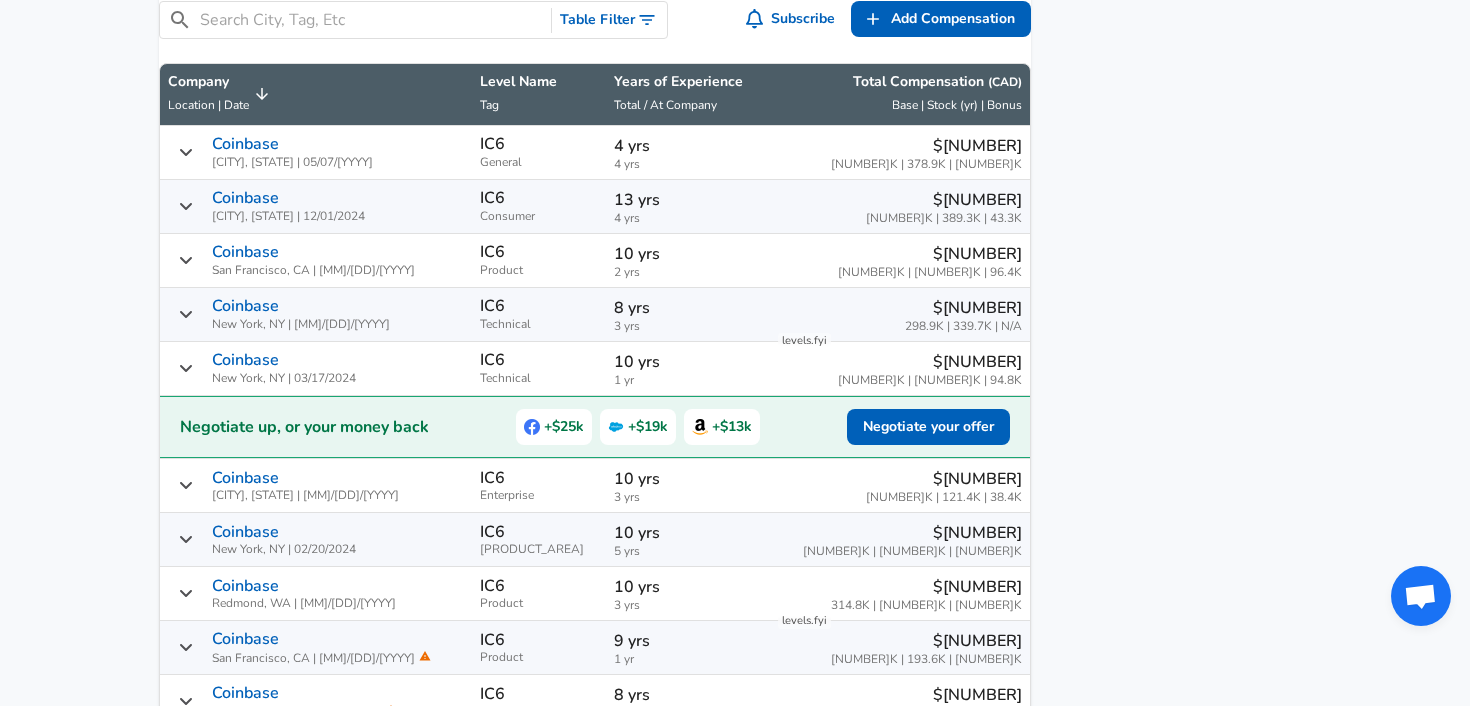 click at bounding box center (371, 20) 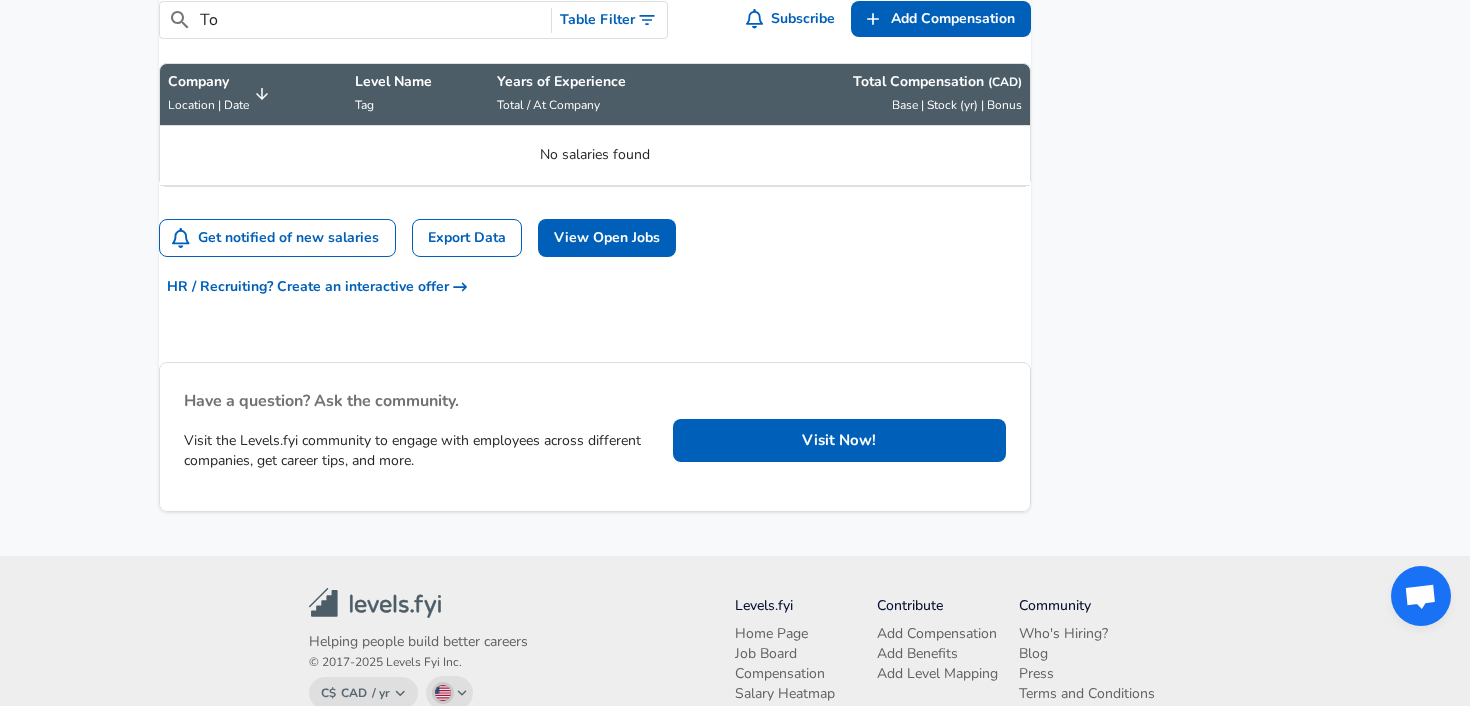 type on "T" 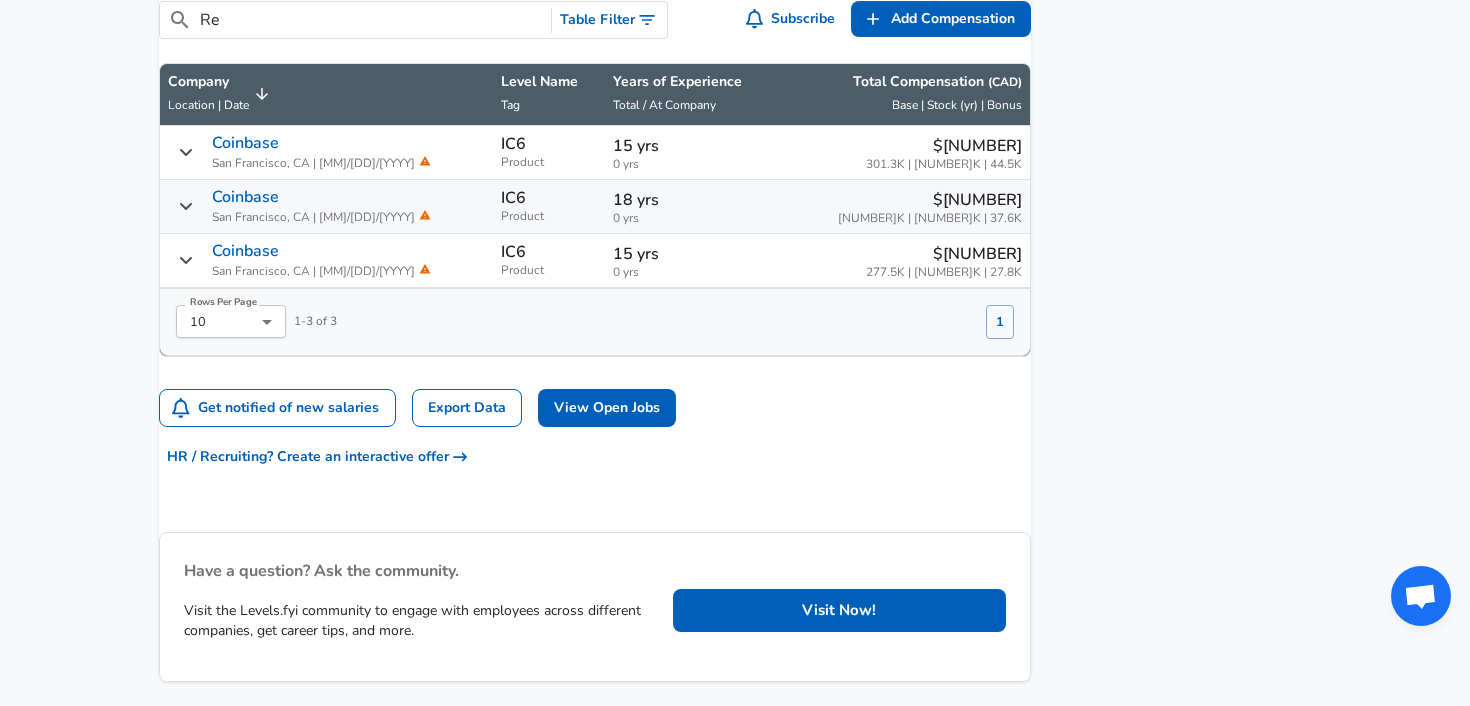 type on "R" 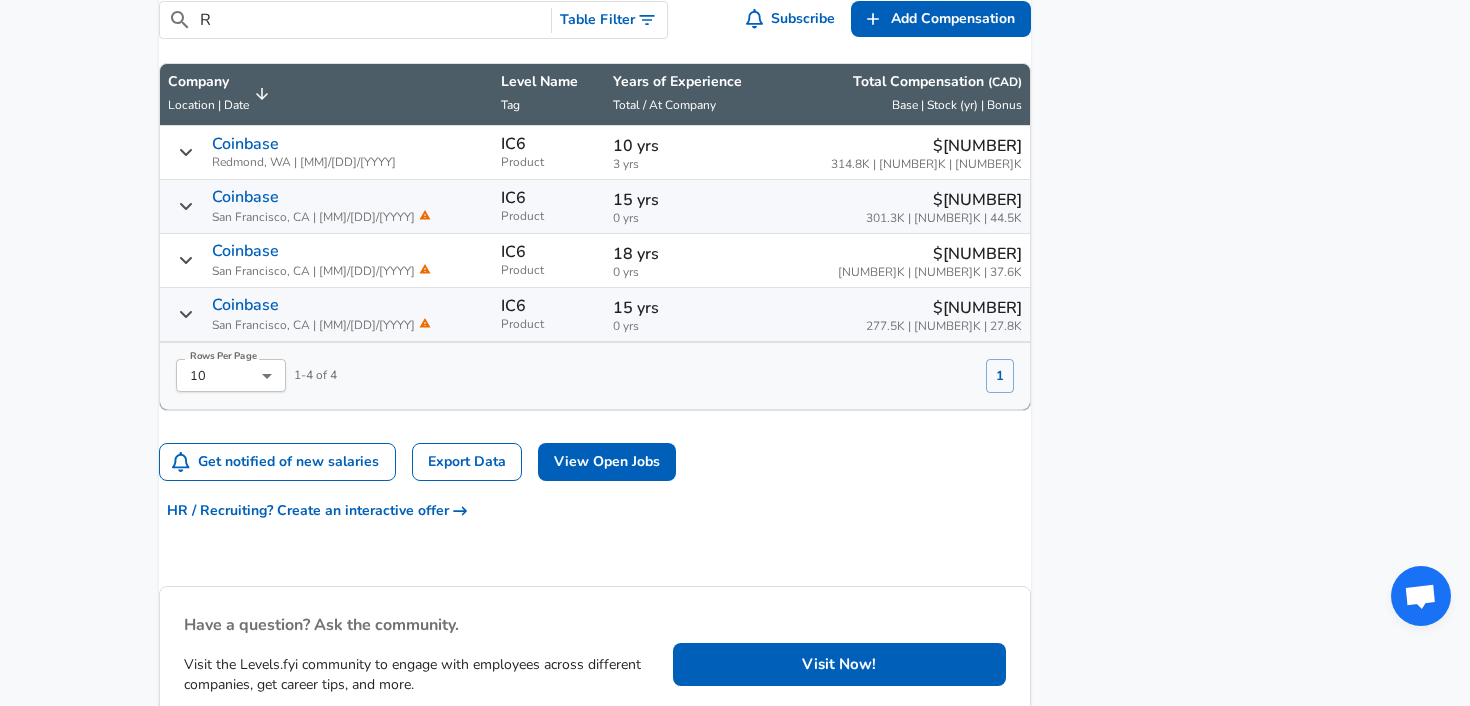 type 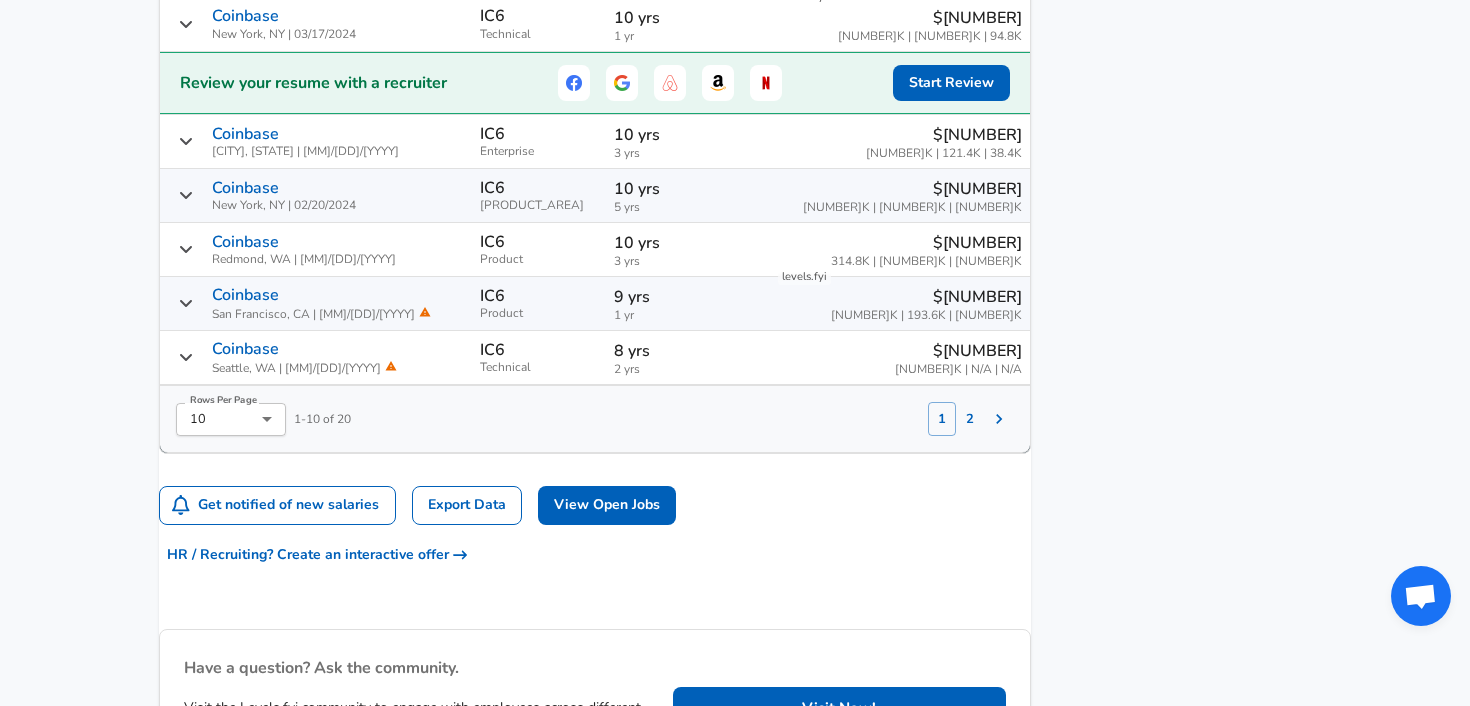 scroll, scrollTop: 1539, scrollLeft: 0, axis: vertical 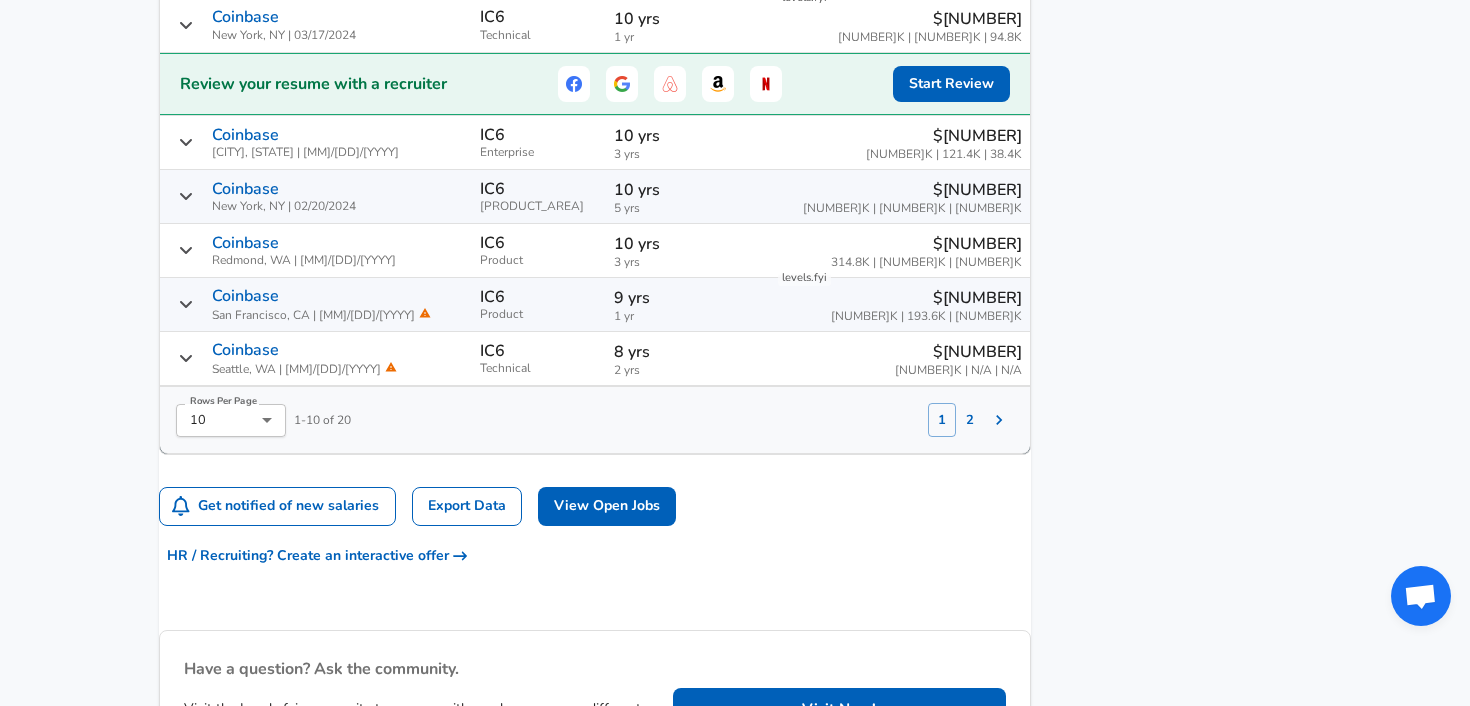 click 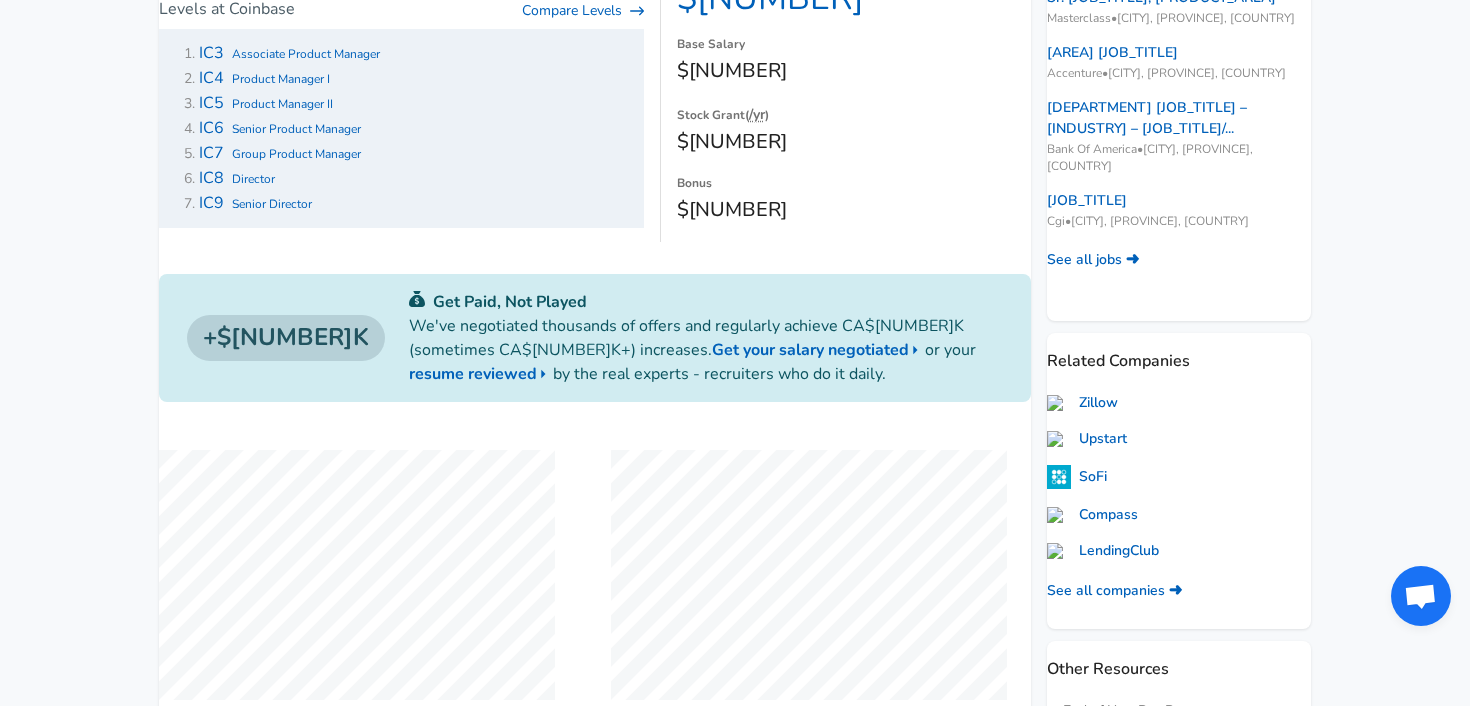scroll, scrollTop: 0, scrollLeft: 0, axis: both 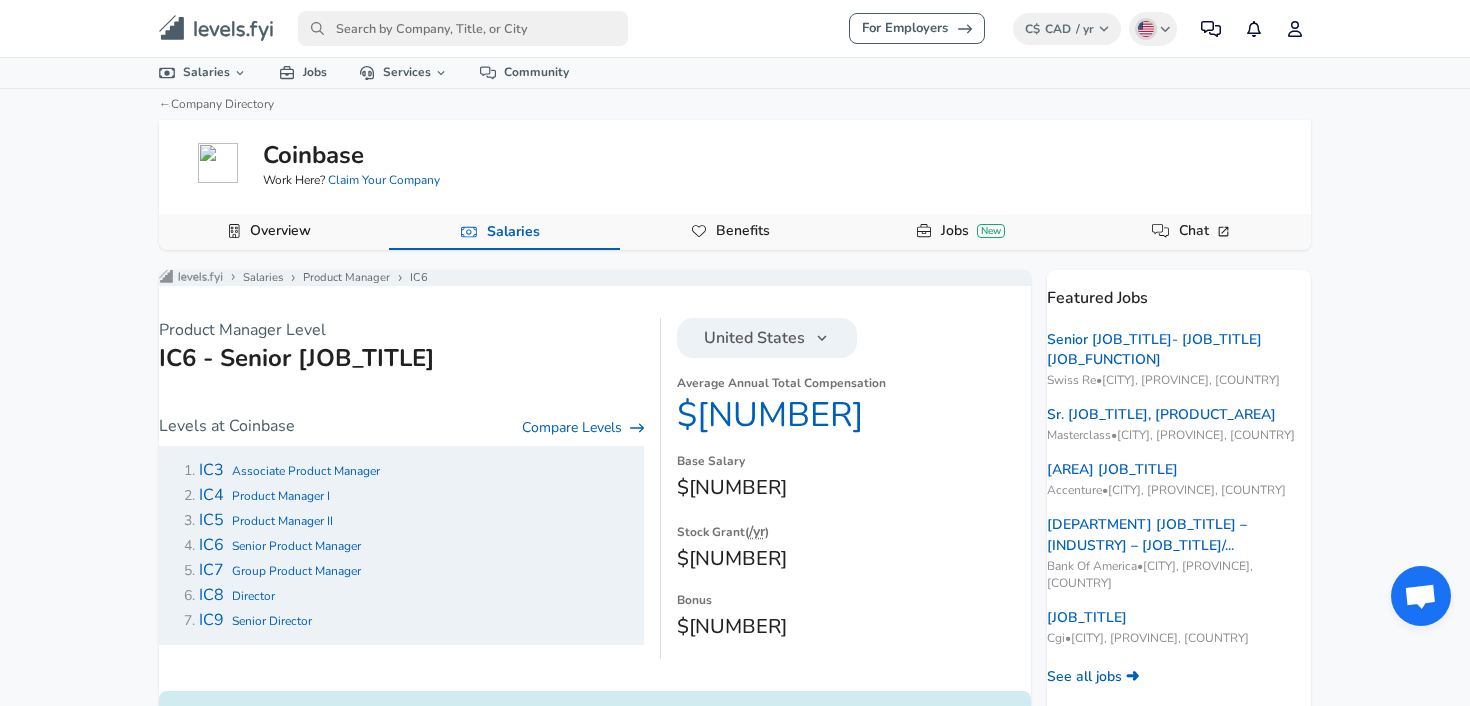 click on "Senior Product Manager" at bounding box center (296, 546) 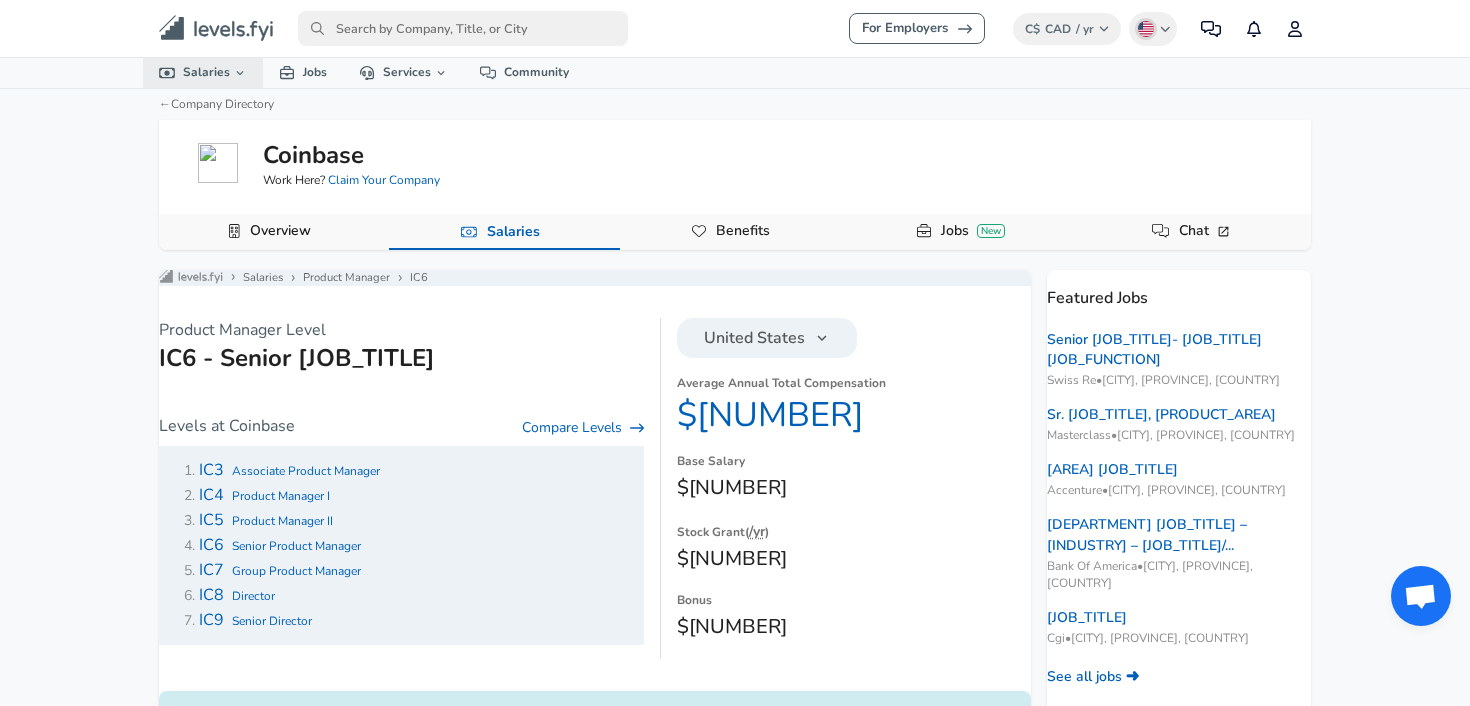 click 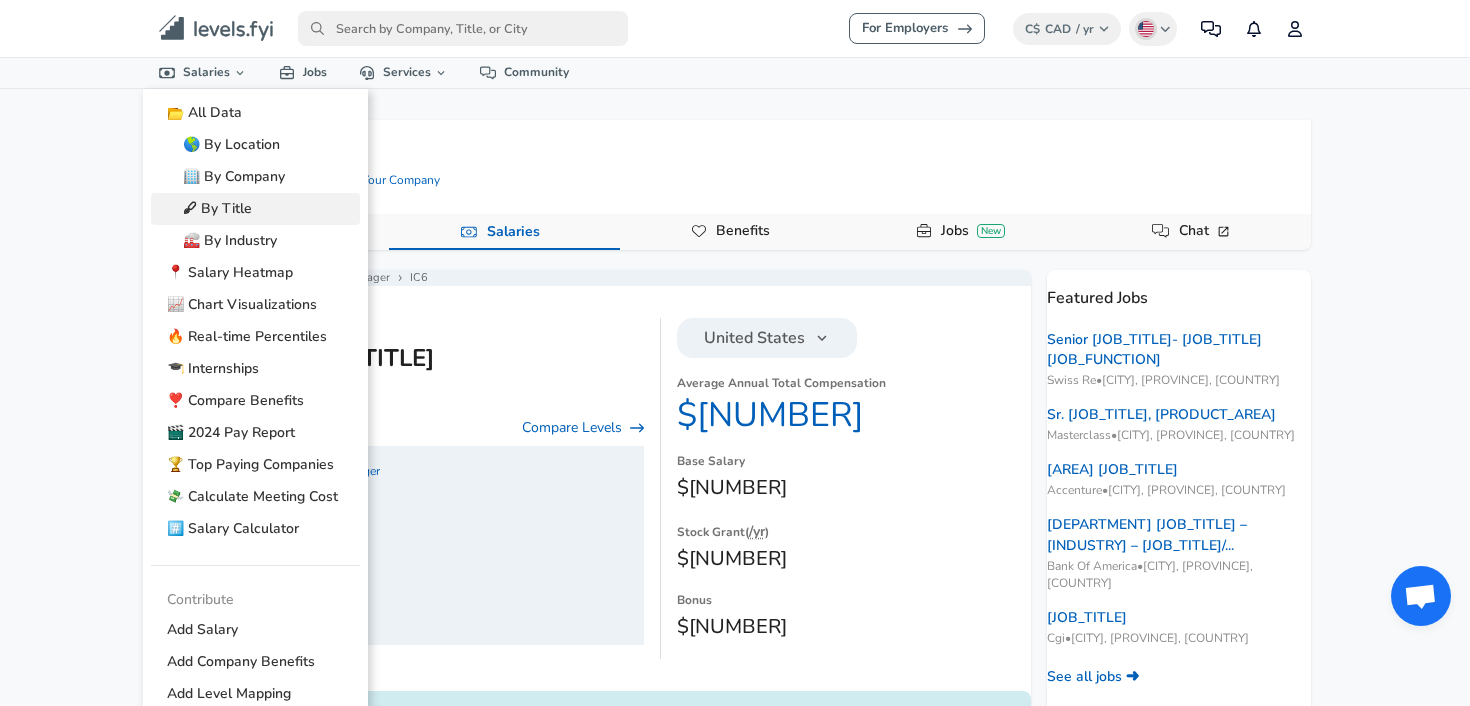 click on "🖋    By Title" at bounding box center [255, 209] 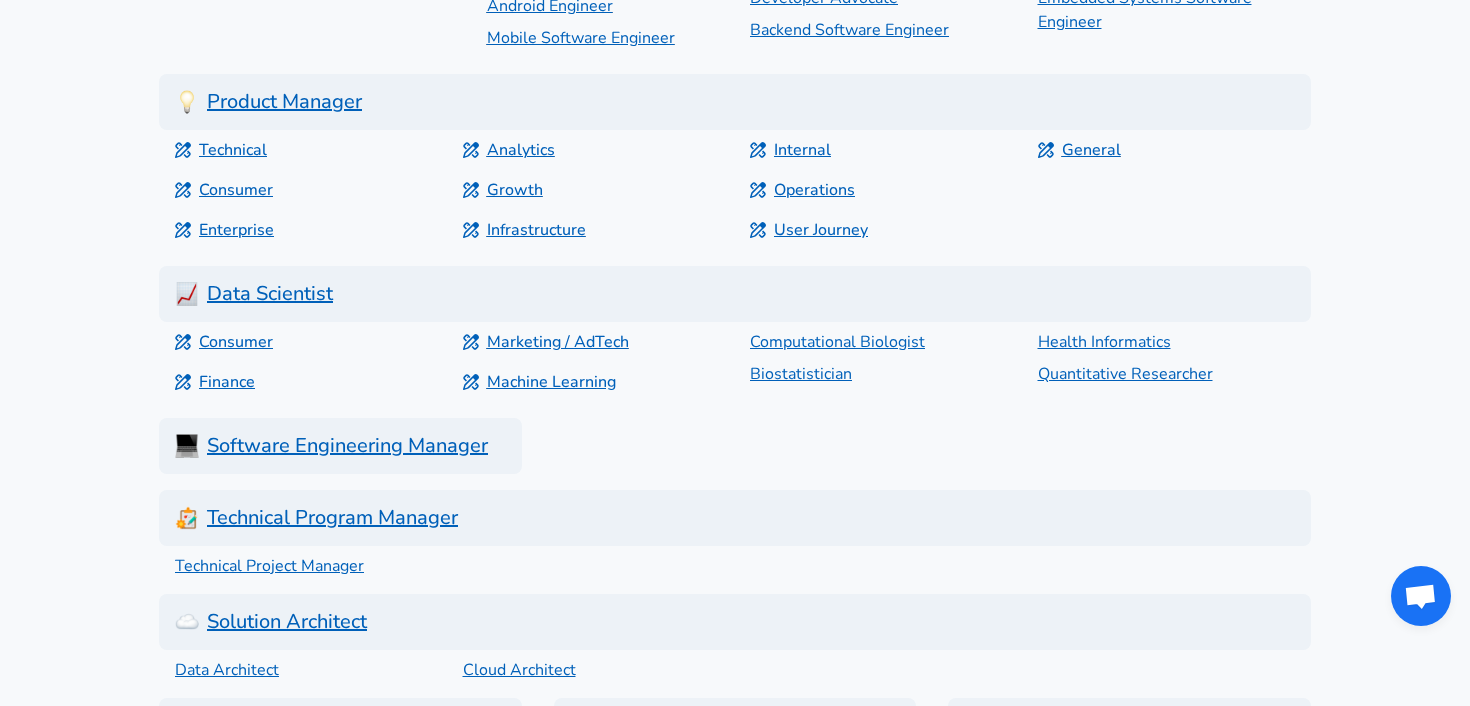 scroll, scrollTop: 810, scrollLeft: 0, axis: vertical 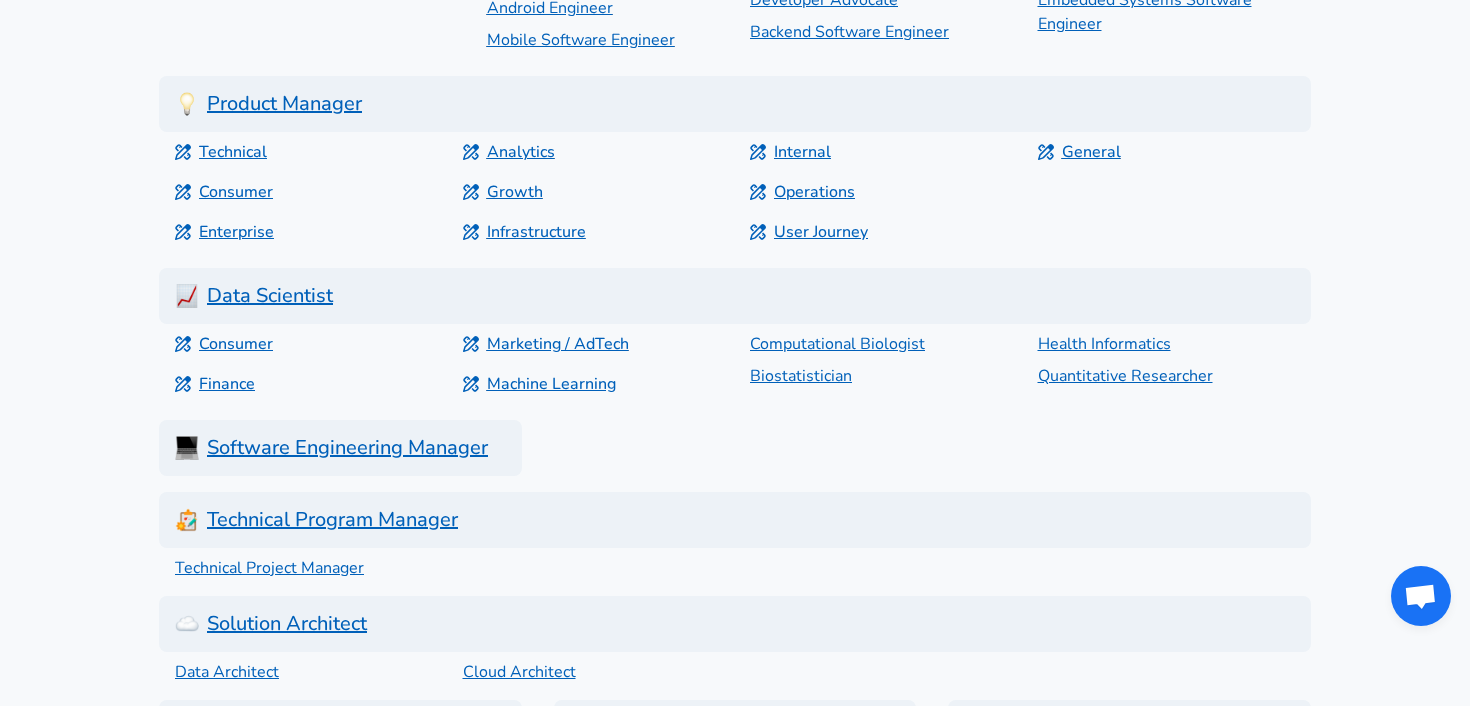 click on "Product Manager" at bounding box center (735, 104) 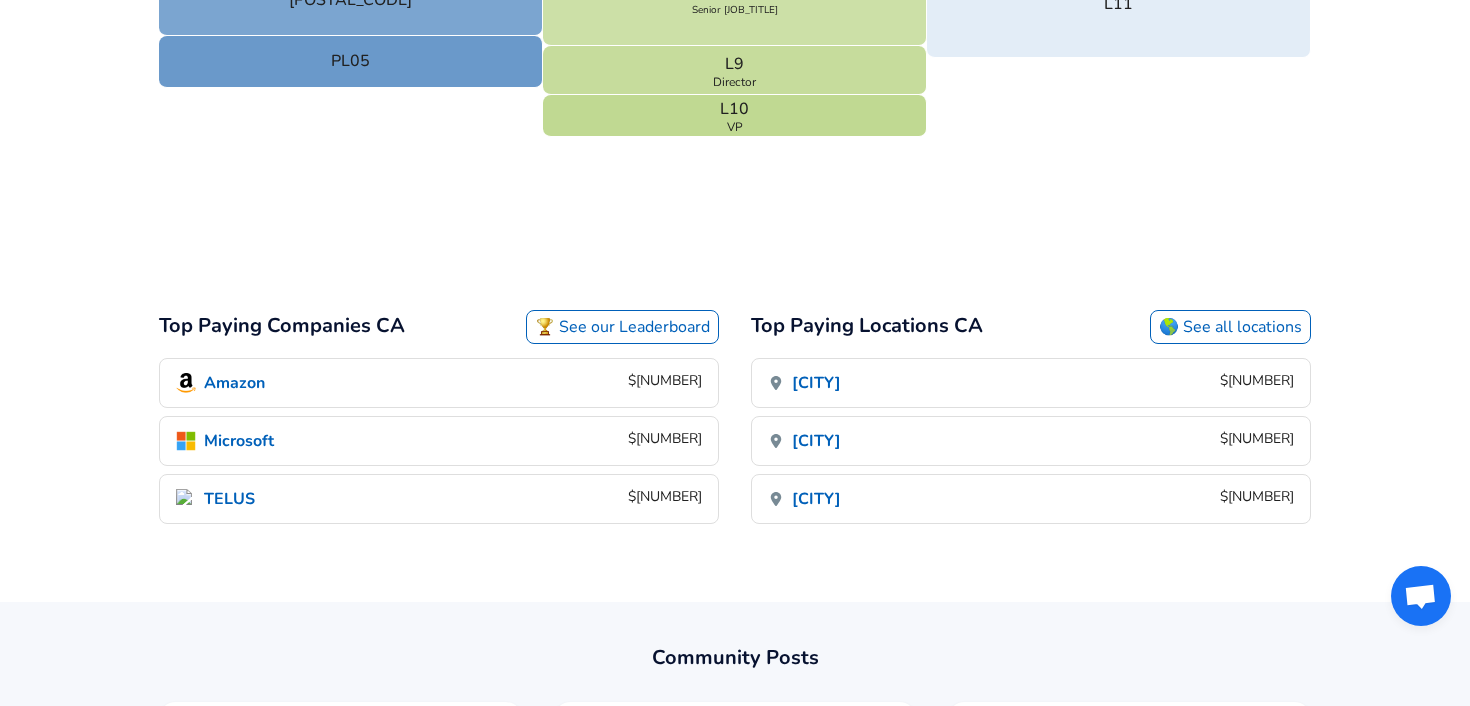 scroll, scrollTop: 1314, scrollLeft: 0, axis: vertical 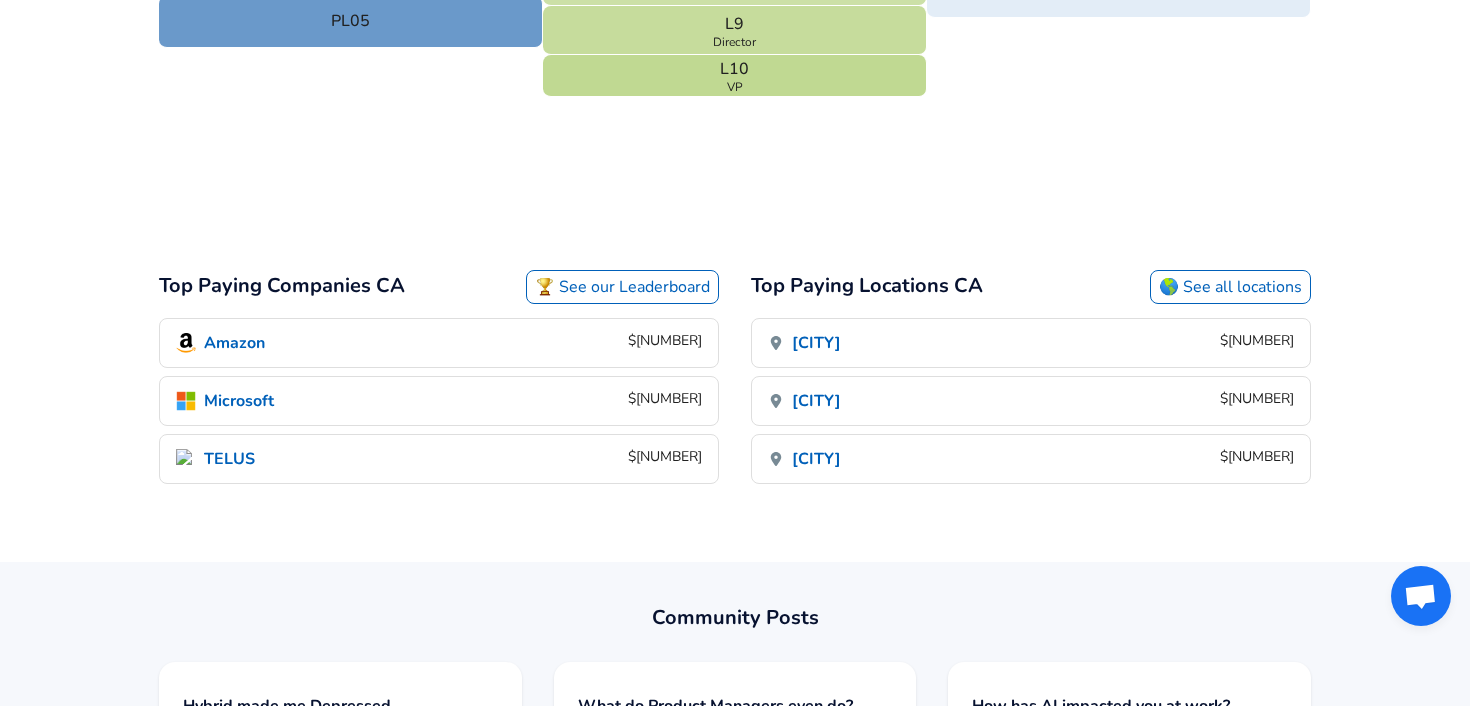 click on "🏆 See our Leaderboard" at bounding box center (622, 287) 